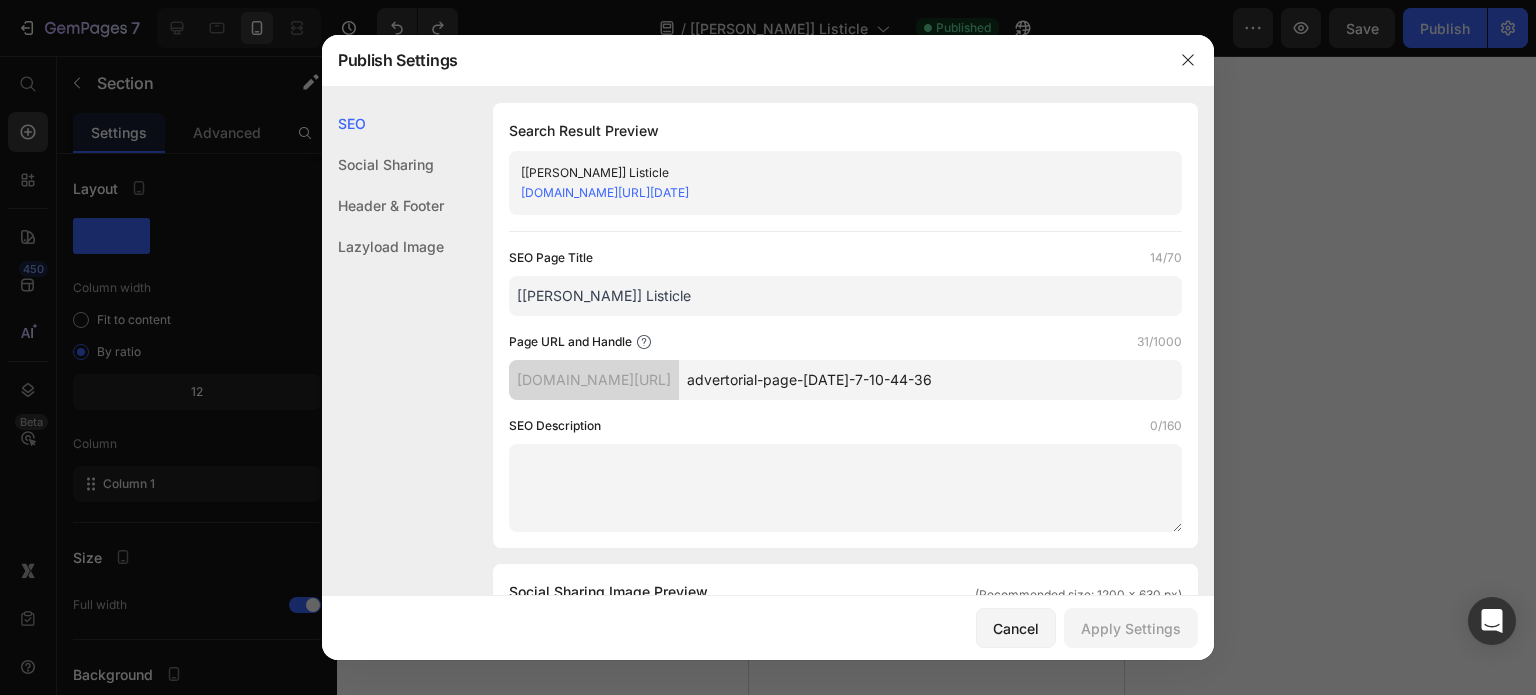 scroll, scrollTop: 0, scrollLeft: 0, axis: both 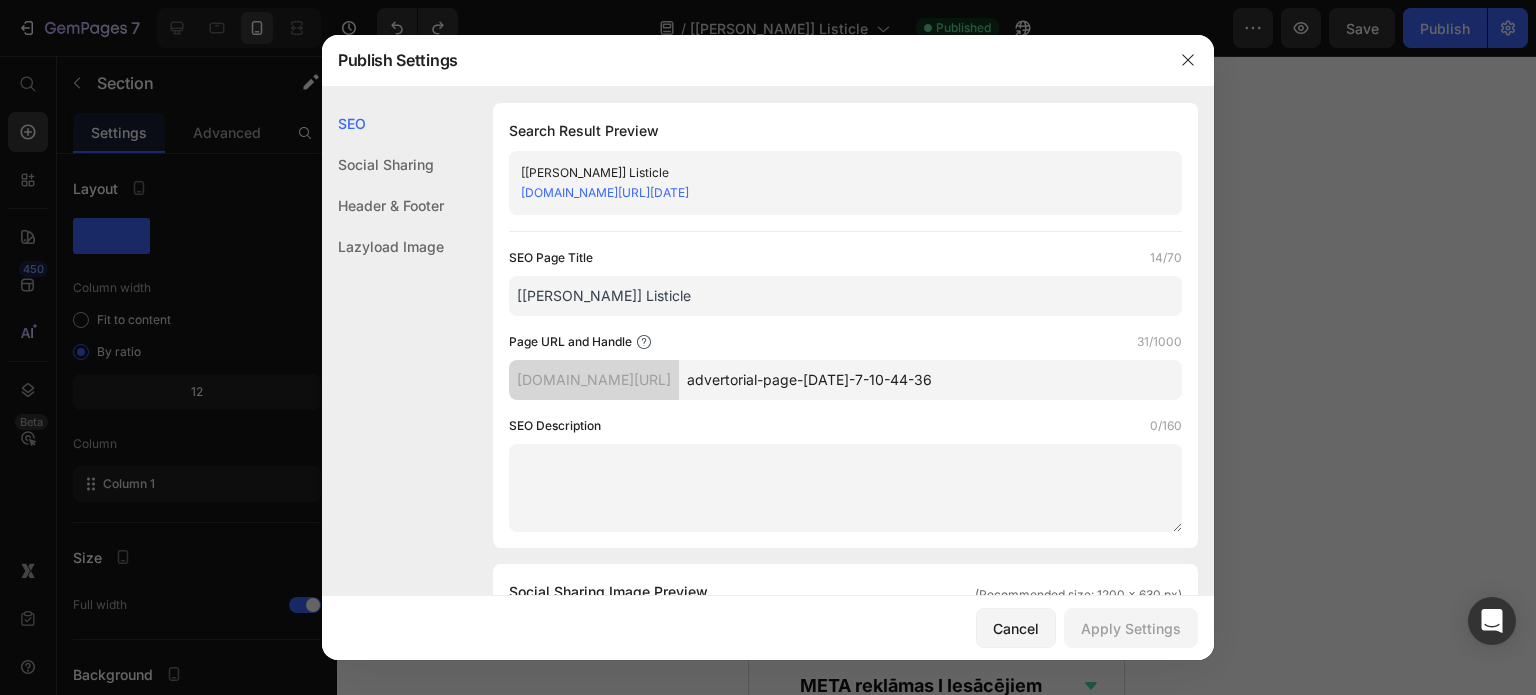 click at bounding box center [768, 347] 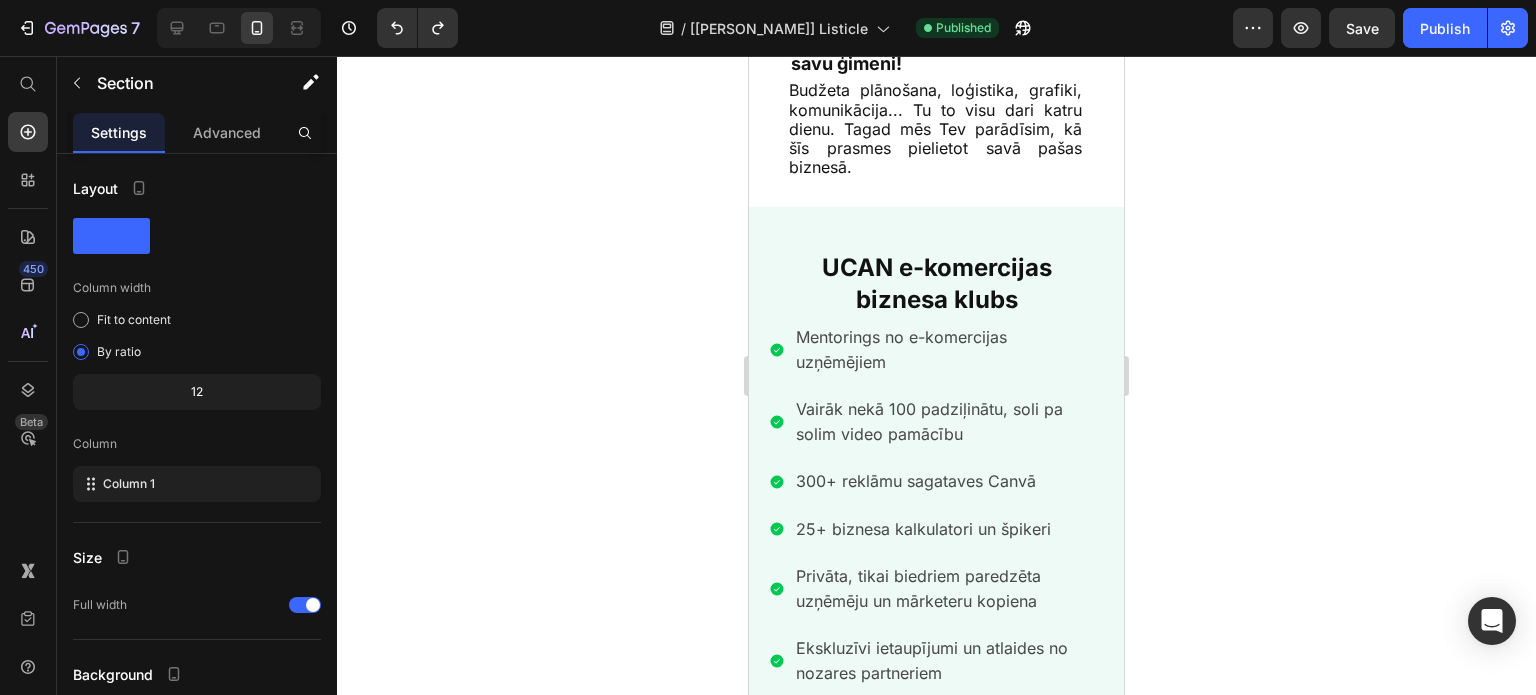 scroll, scrollTop: 3637, scrollLeft: 0, axis: vertical 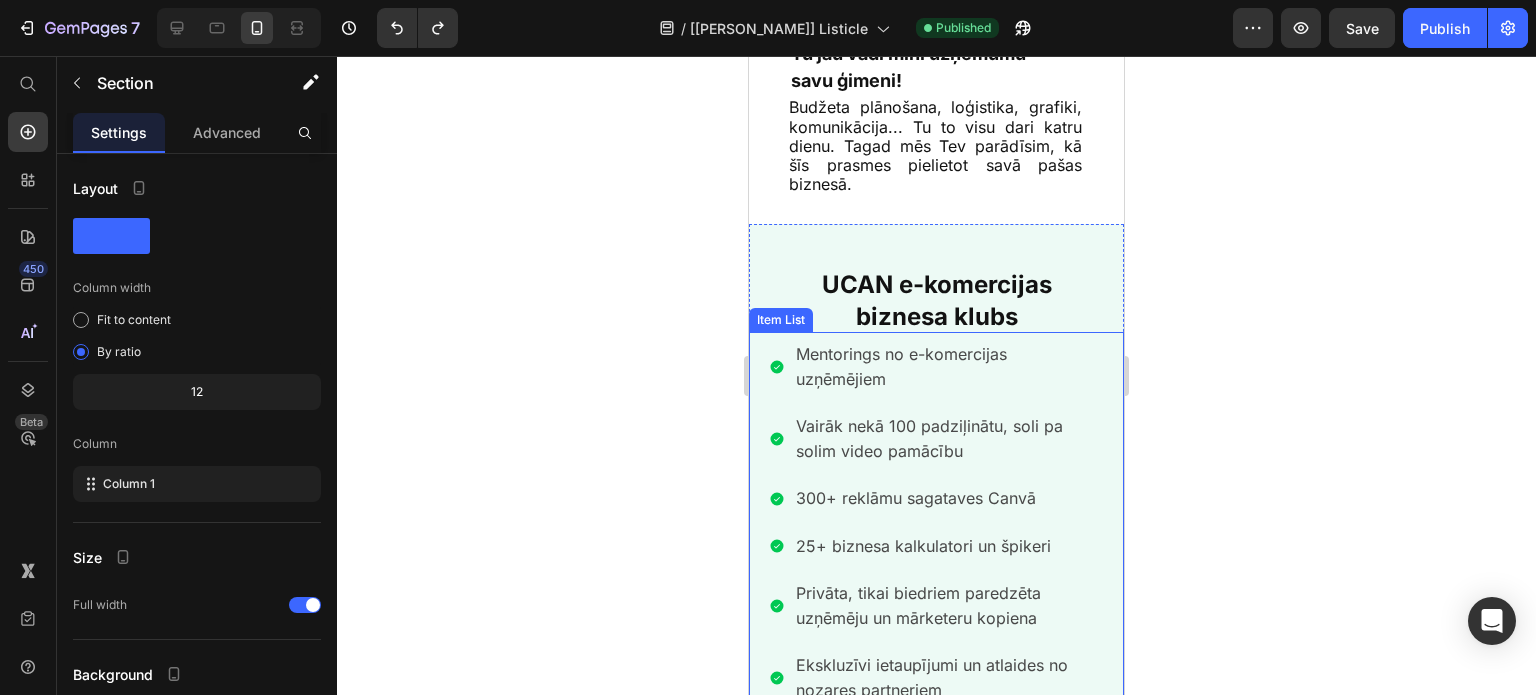 click on "biznesa klubs" at bounding box center [937, 316] 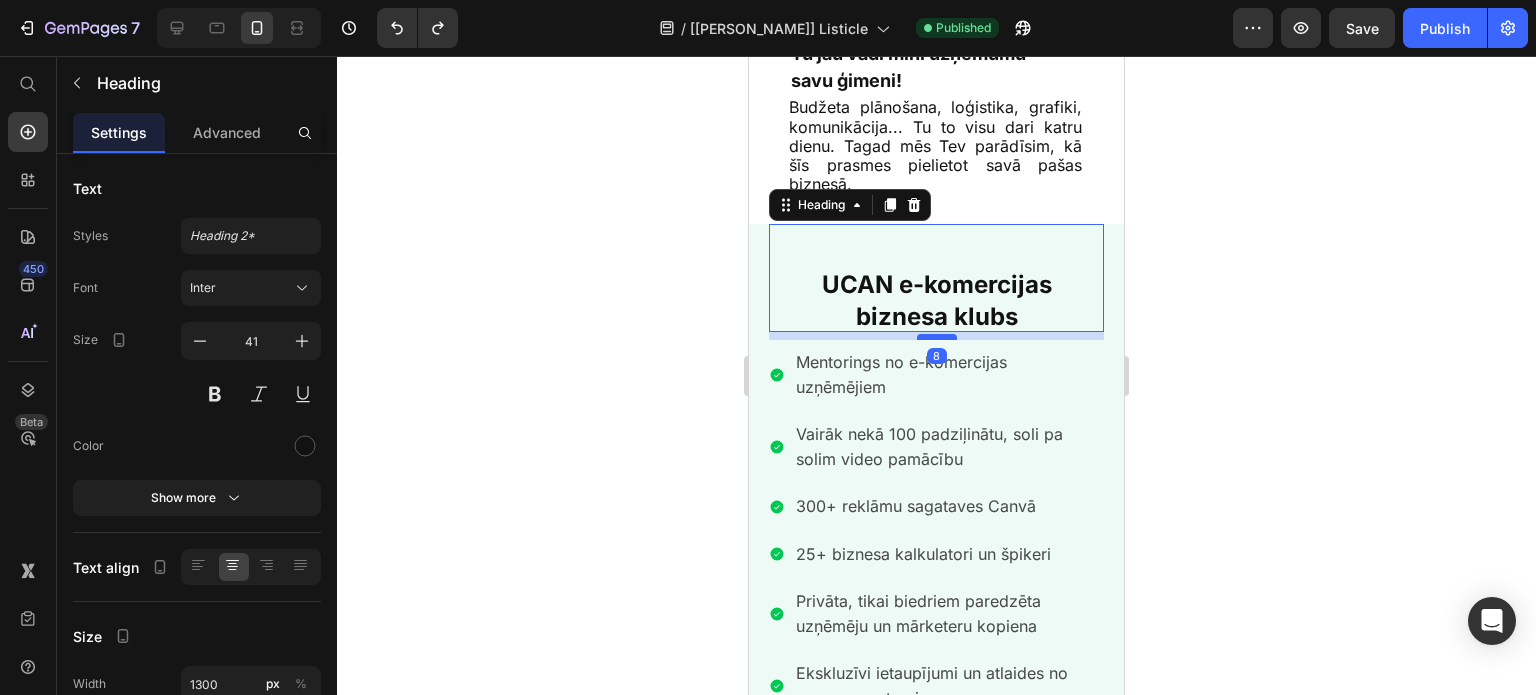 click at bounding box center (937, 337) 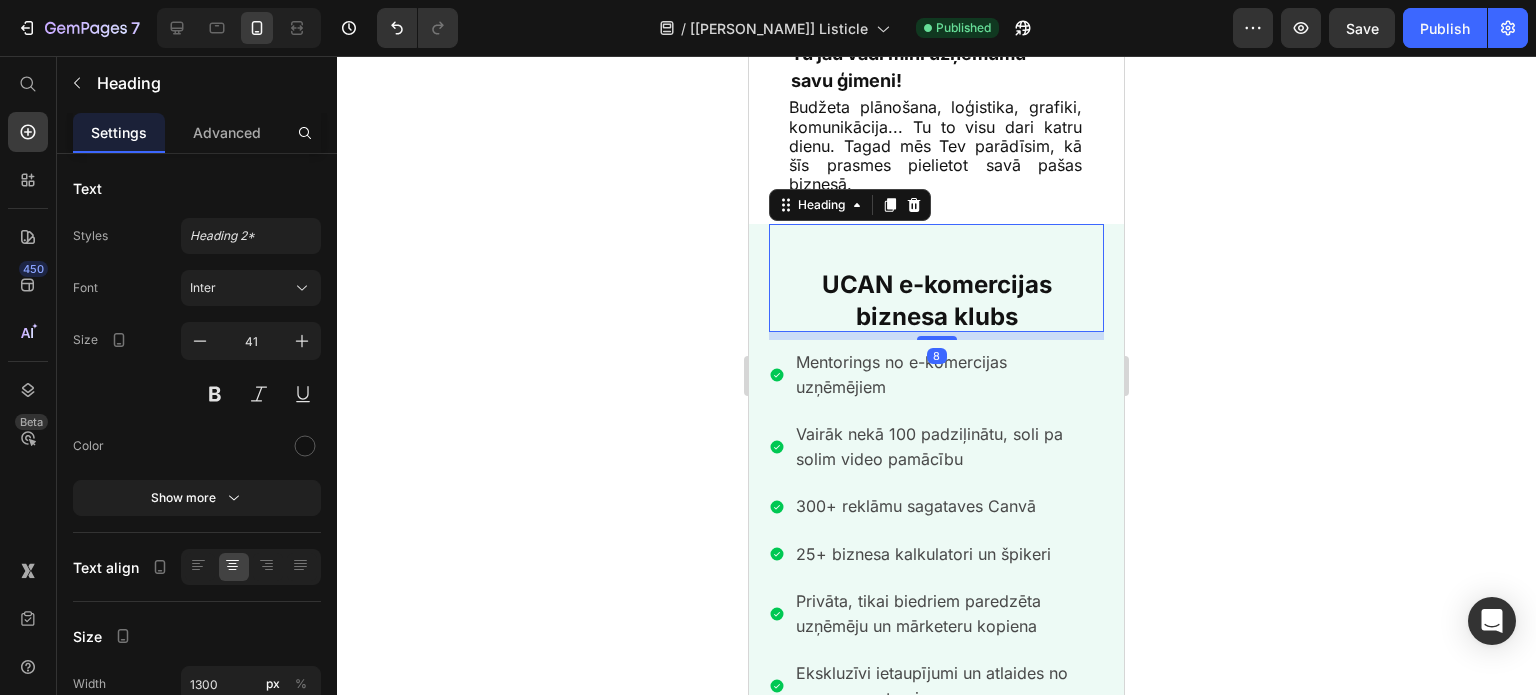 click 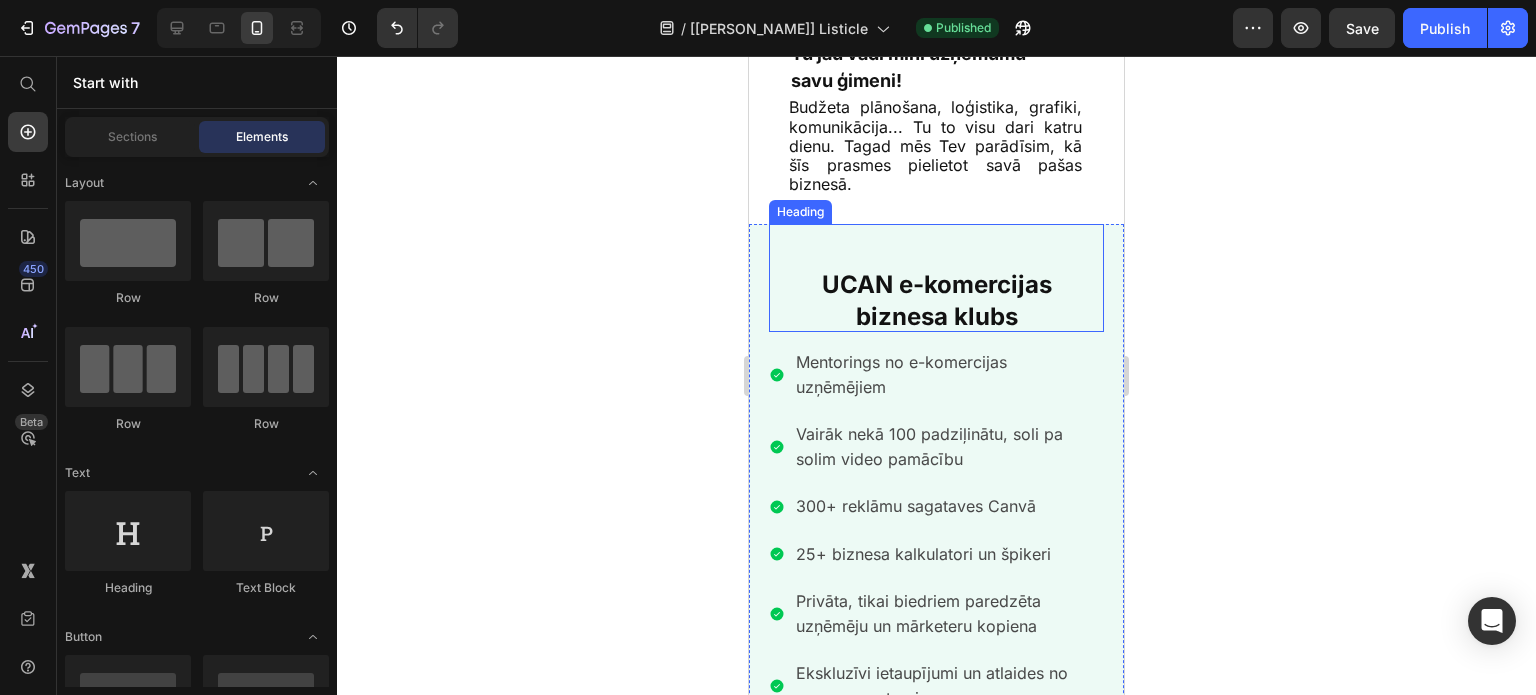 click on "biznesa klubs" at bounding box center (937, 316) 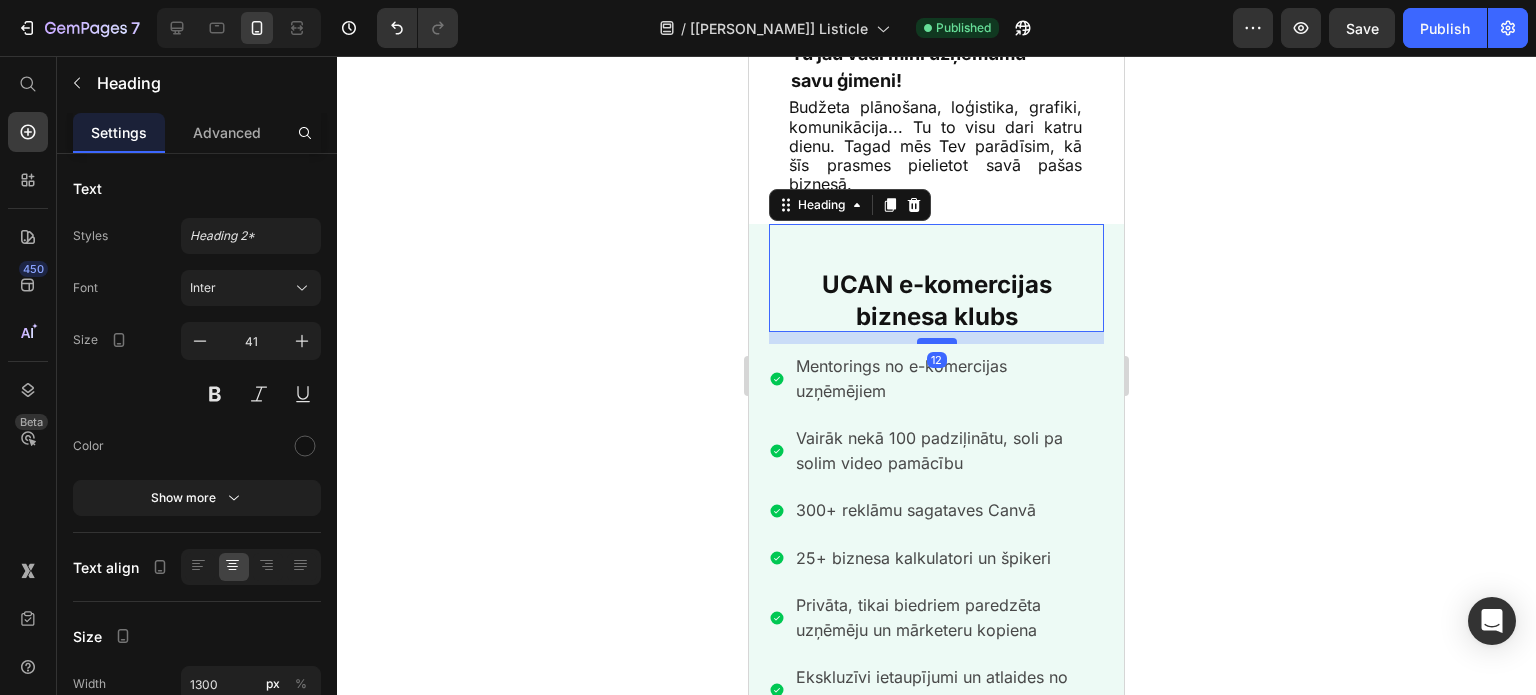 click at bounding box center (937, 341) 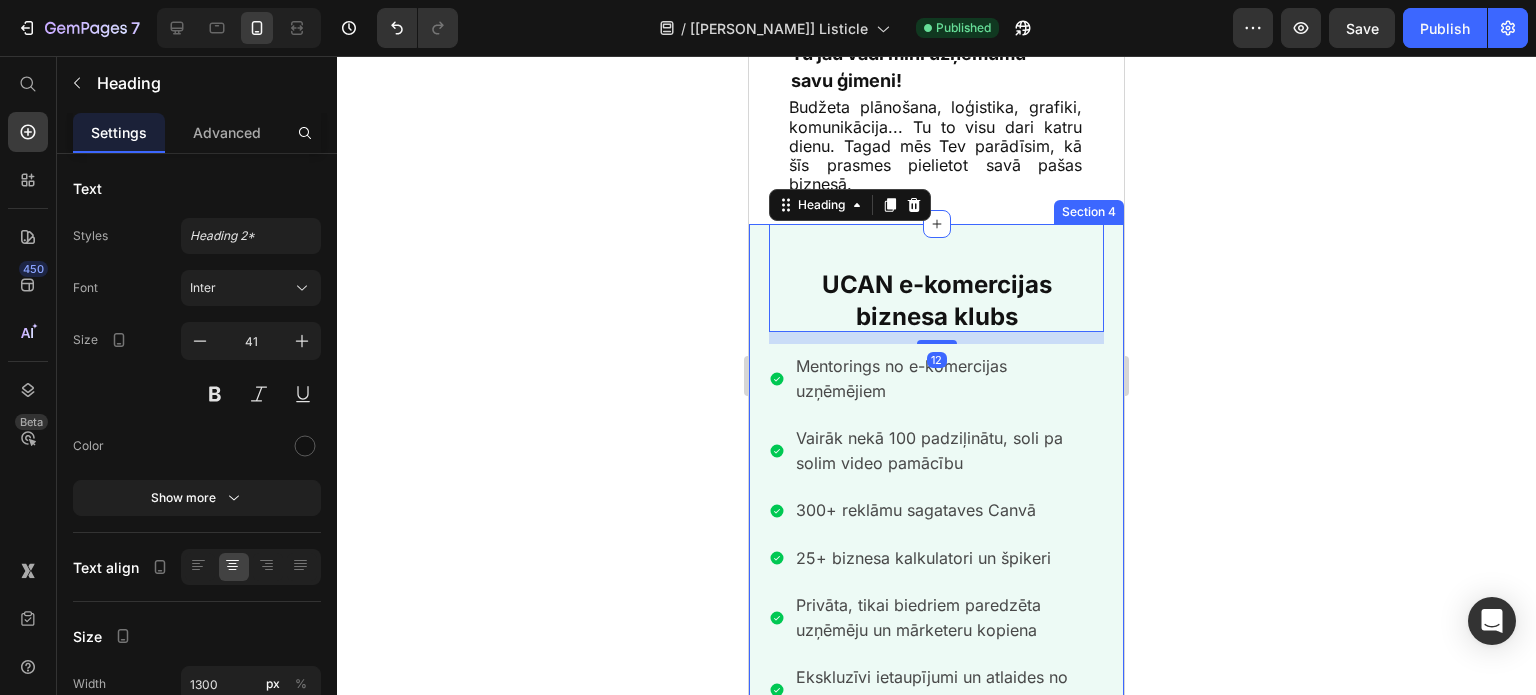 click 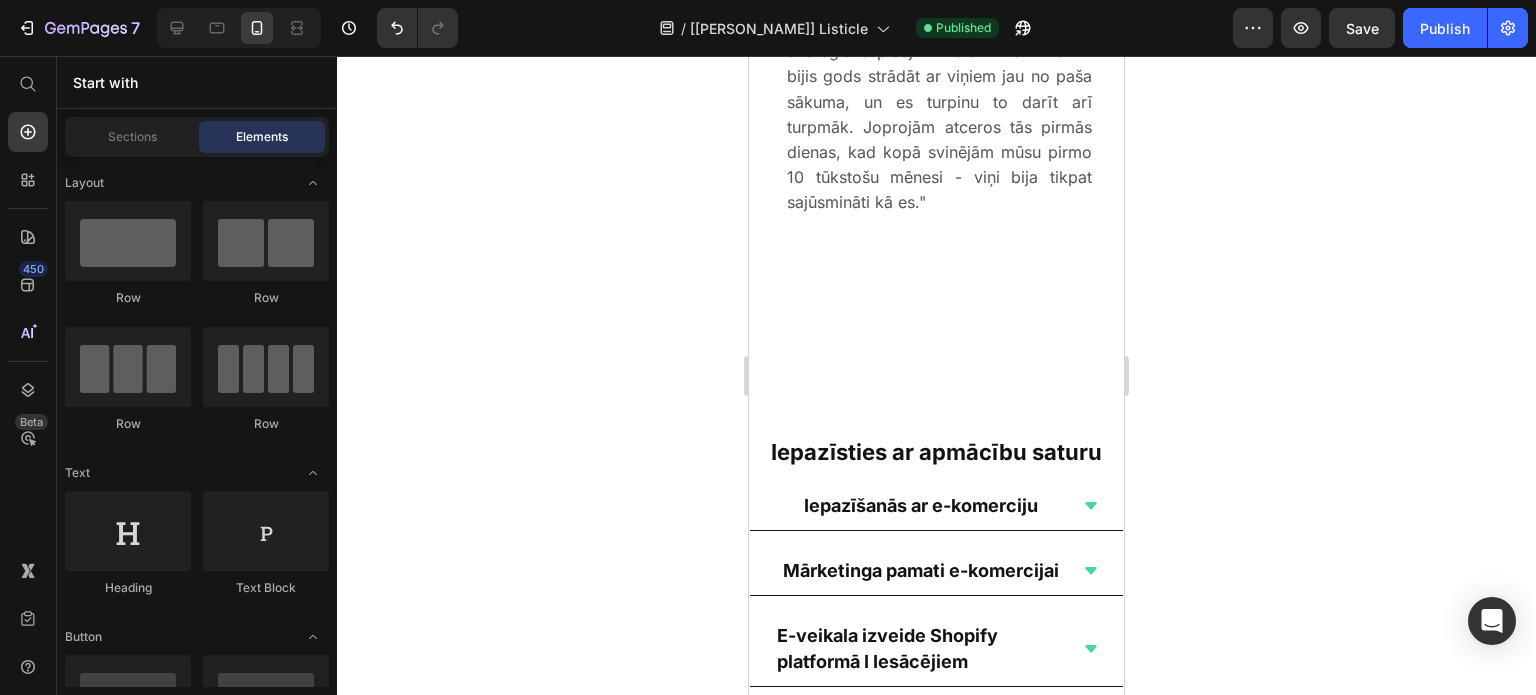 scroll, scrollTop: 5937, scrollLeft: 0, axis: vertical 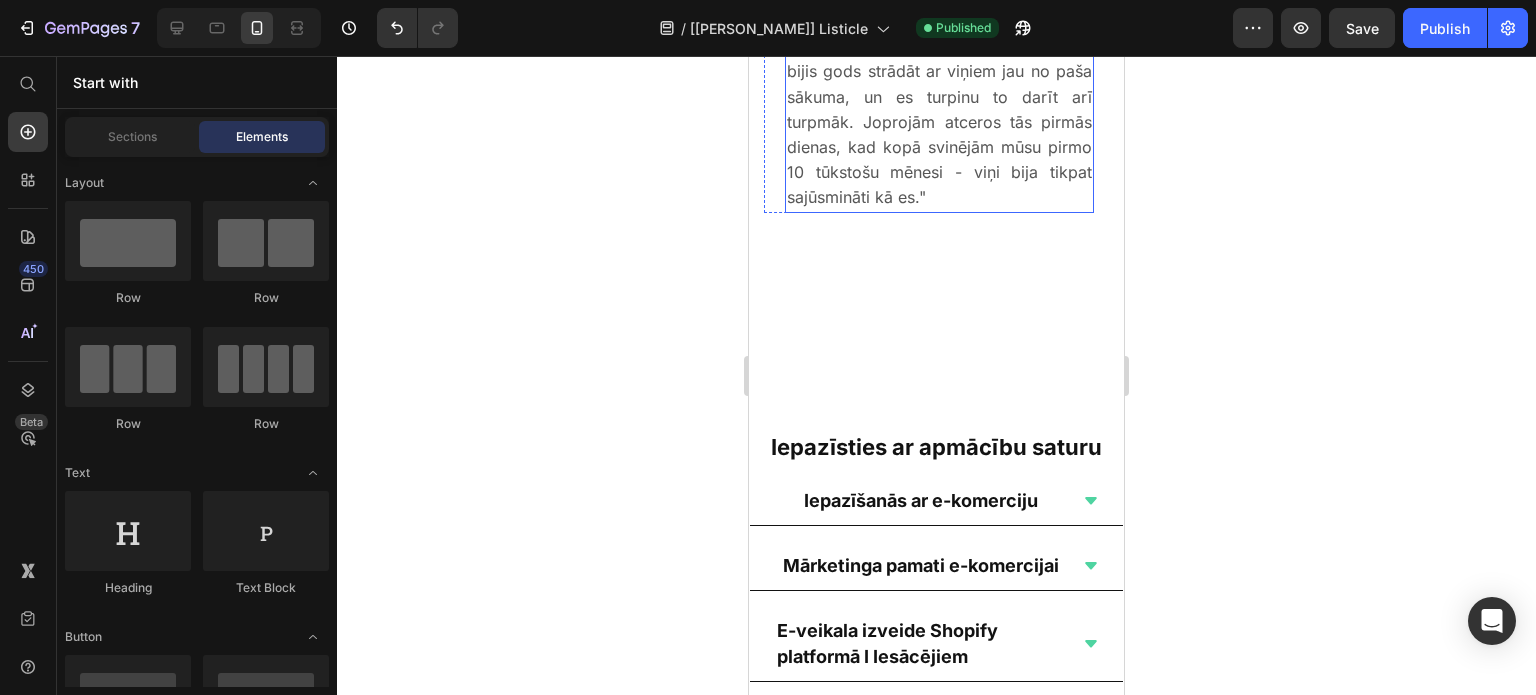 click on "Man ir bijis prieks strādāt ar Intelligence Media, un man jāsaka, ka rezultāti ir bijuši izcili. Viņu zināšanas un centība ir ievērojami veicinājušas mūsu panākumus šogad. Salīdzinot ar pagājušo gadu, mēs esam piedzīvojuši ievērojamu 209% pārdošanas pieaugumu, kas liecina par viņu stratēģisko pieeju un efektivitāti. Man ir bijis gods strādāt ar viņiem jau no paša sākuma, un es turpinu to darīt arī turpmāk. Joprojām atceros tās pirmās dienas, kad kopā svinējām mūsu pirmo 10 tūkstošu mēnesi - viņi bija tikpat sajūsmināti kā es." at bounding box center [939, 21] 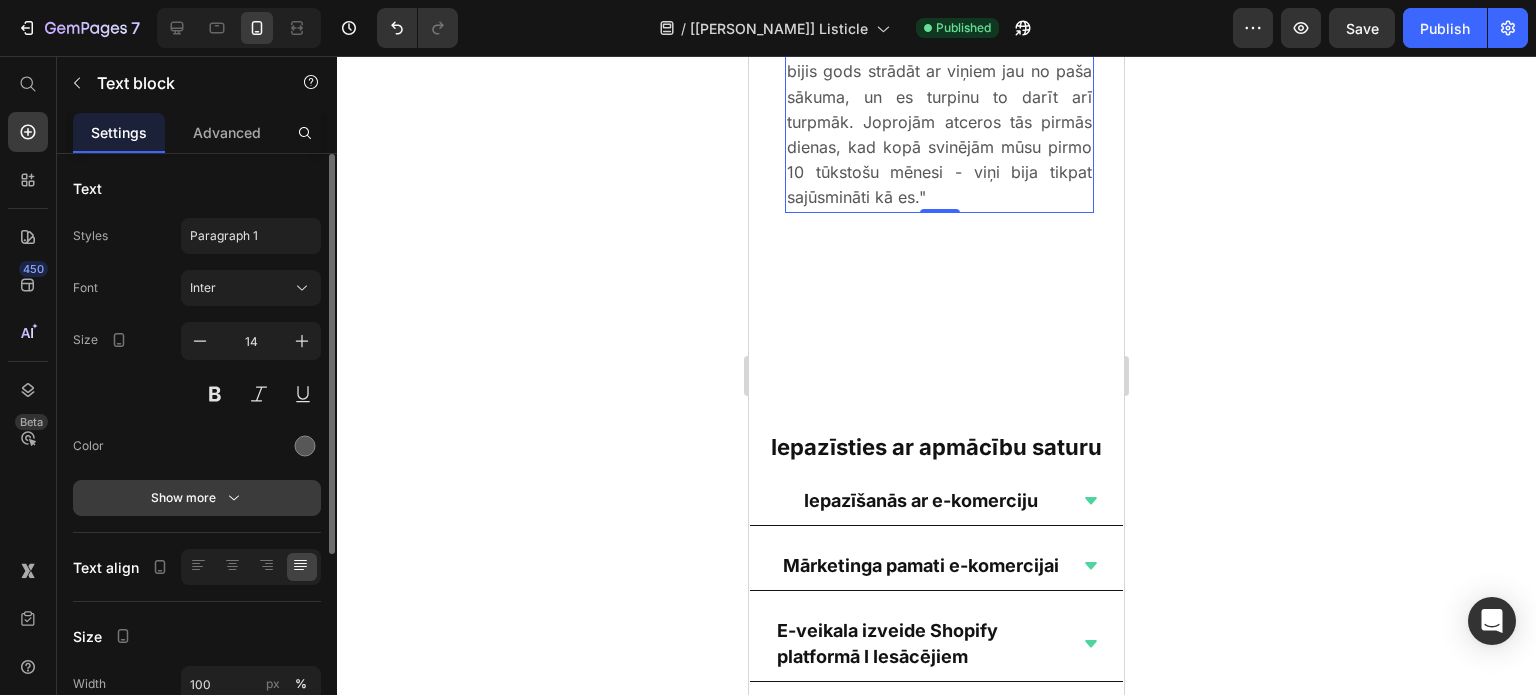 click 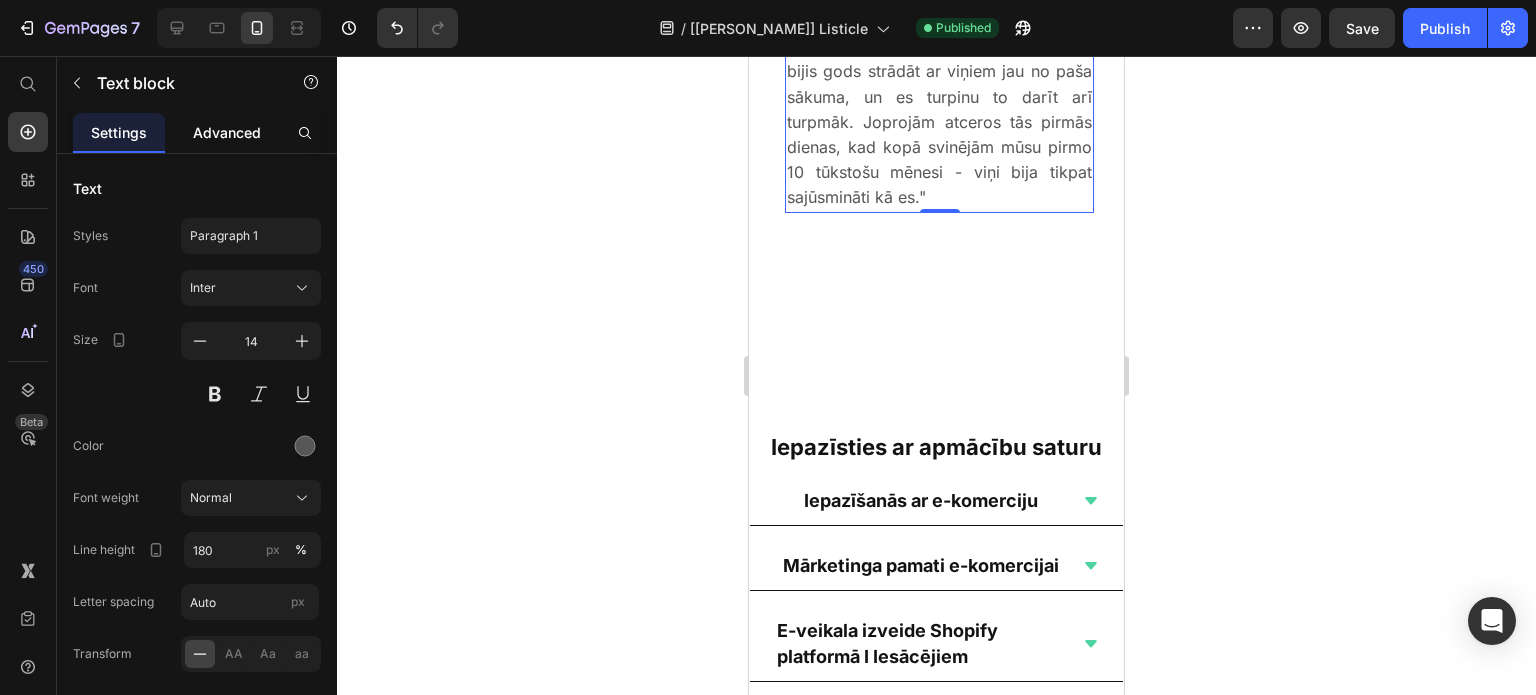click on "Advanced" at bounding box center (227, 132) 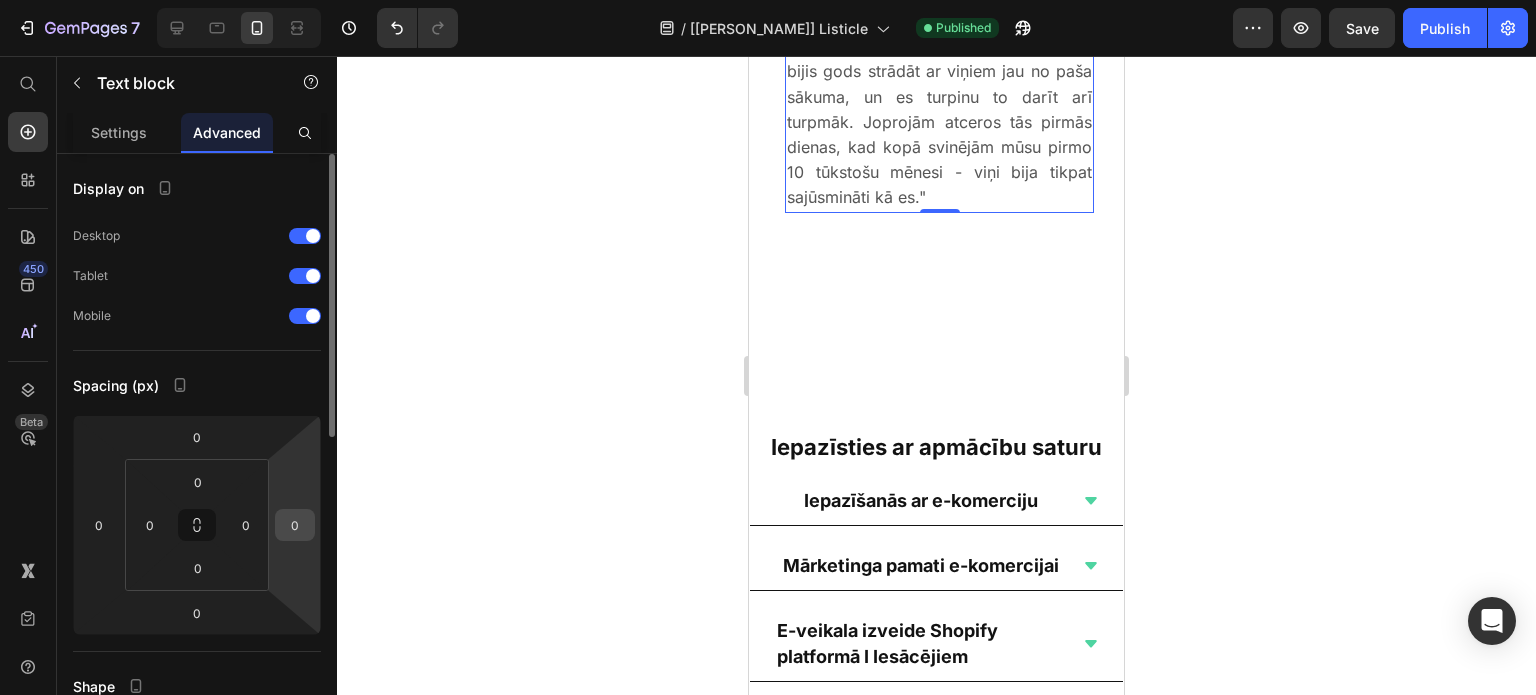 click on "0" at bounding box center (295, 525) 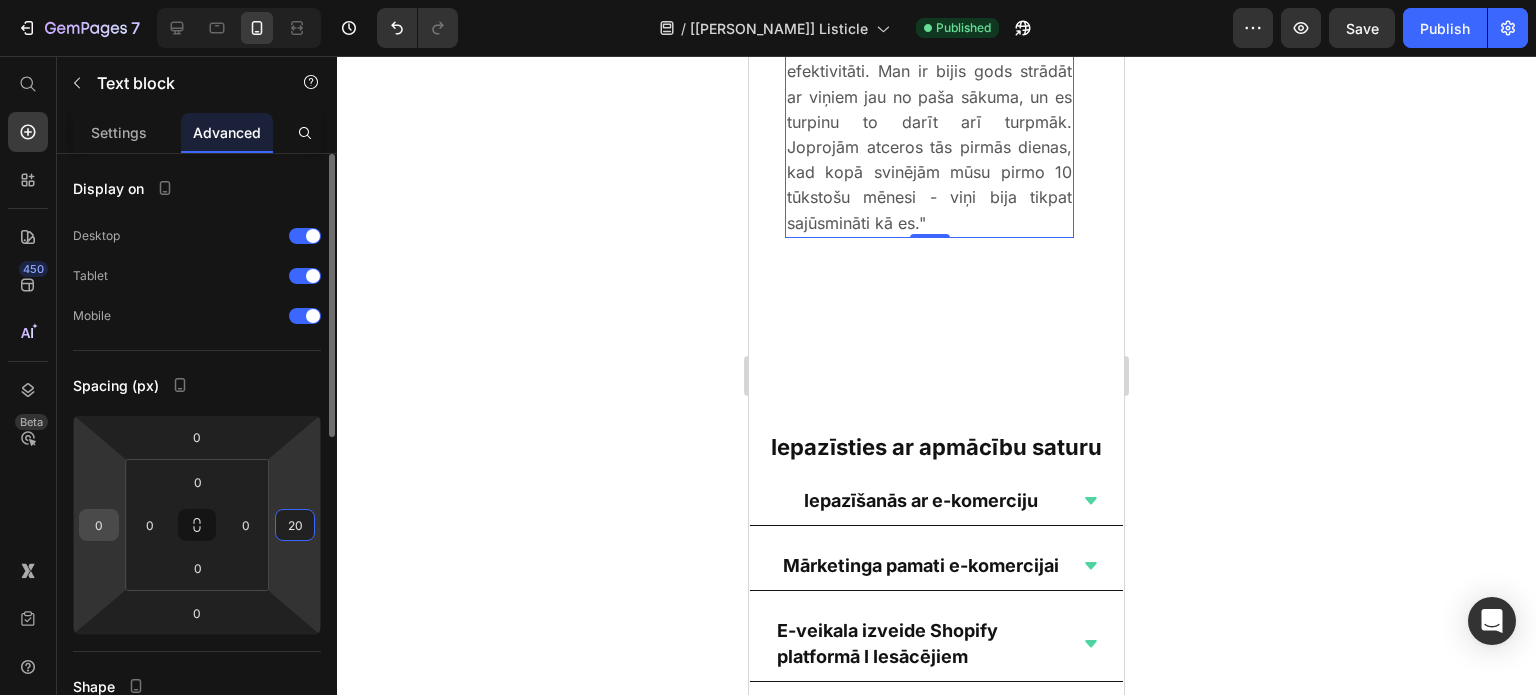 type on "20" 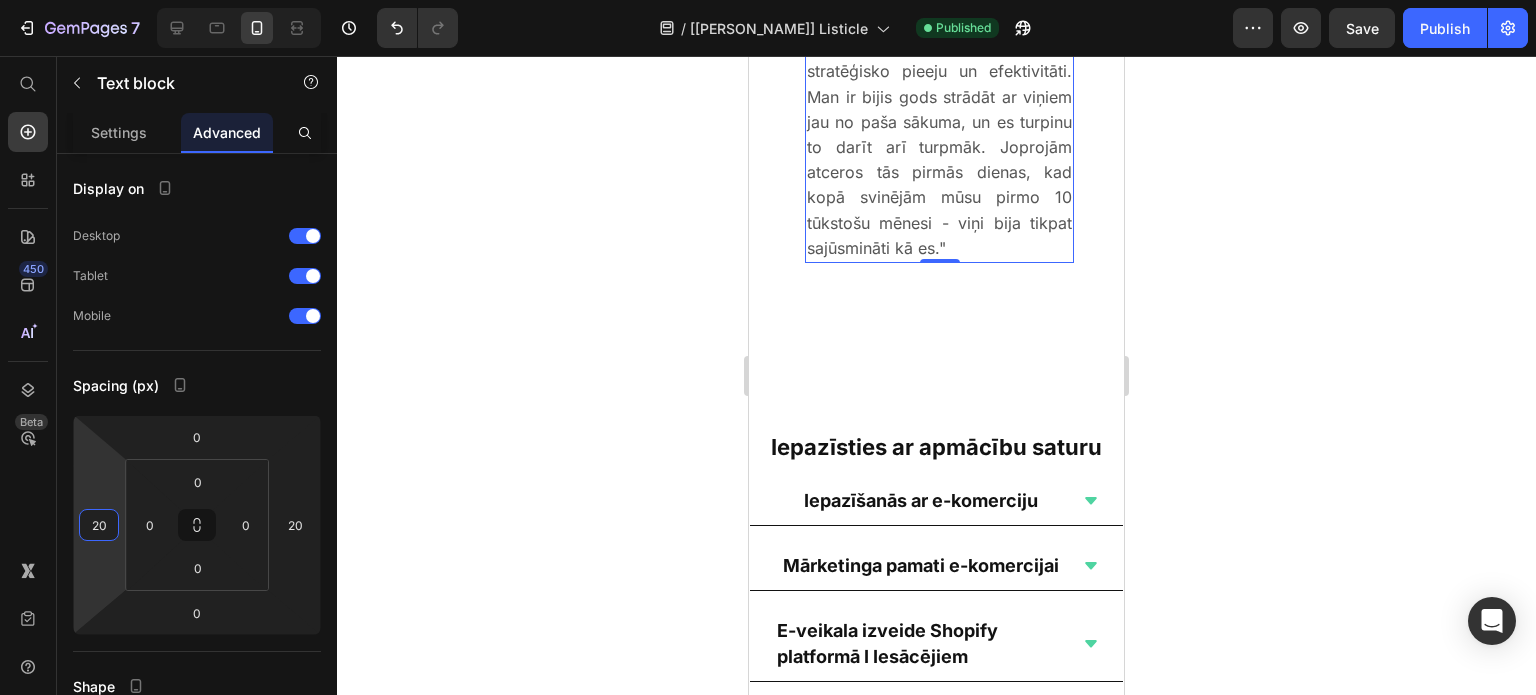 type on "20" 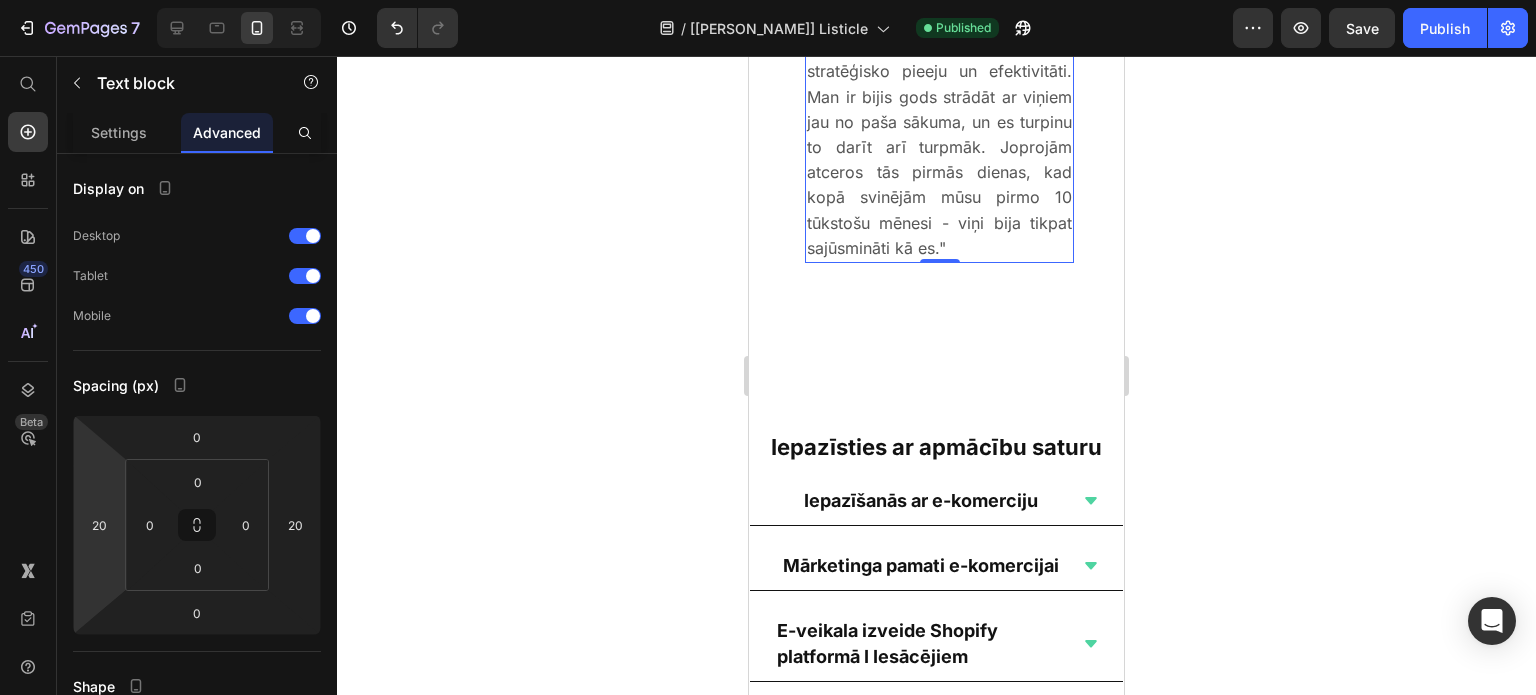 click 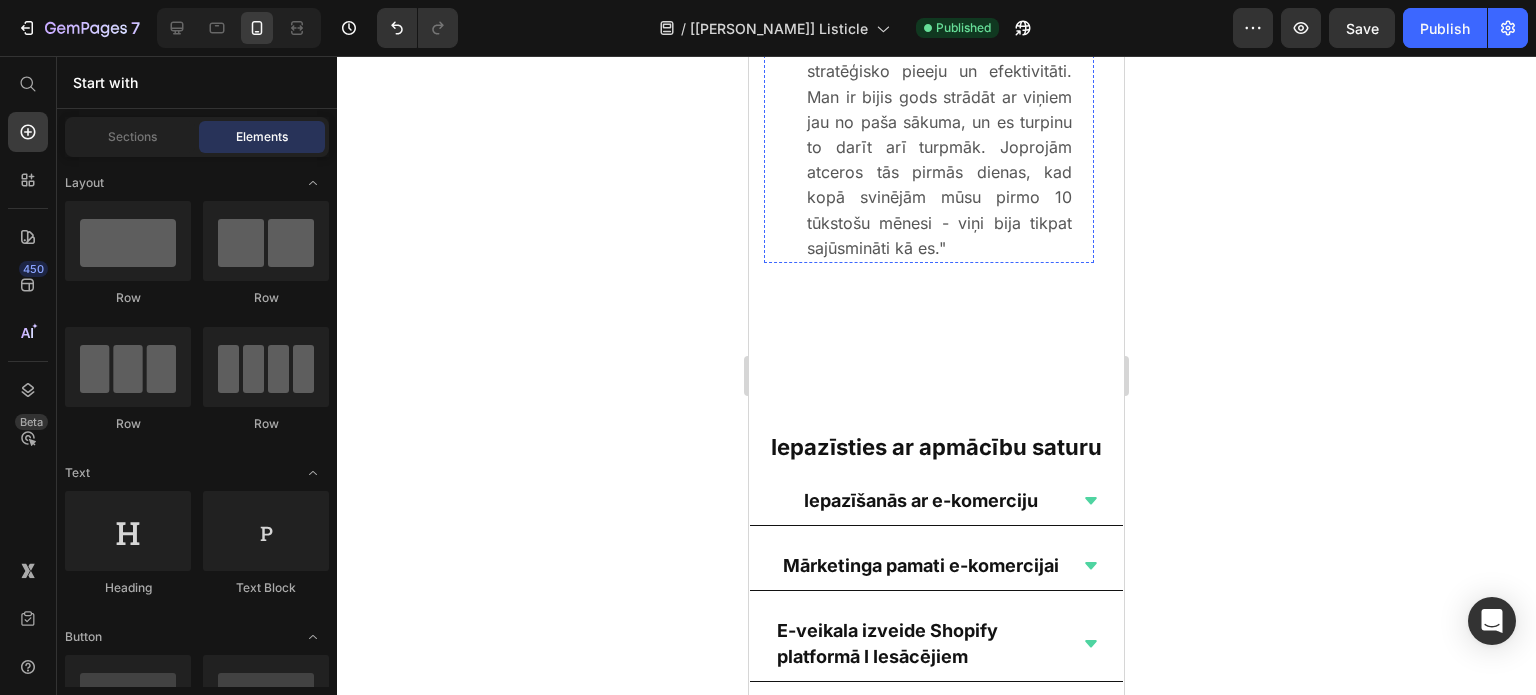 click on "[PERSON_NAME]" at bounding box center [854, -201] 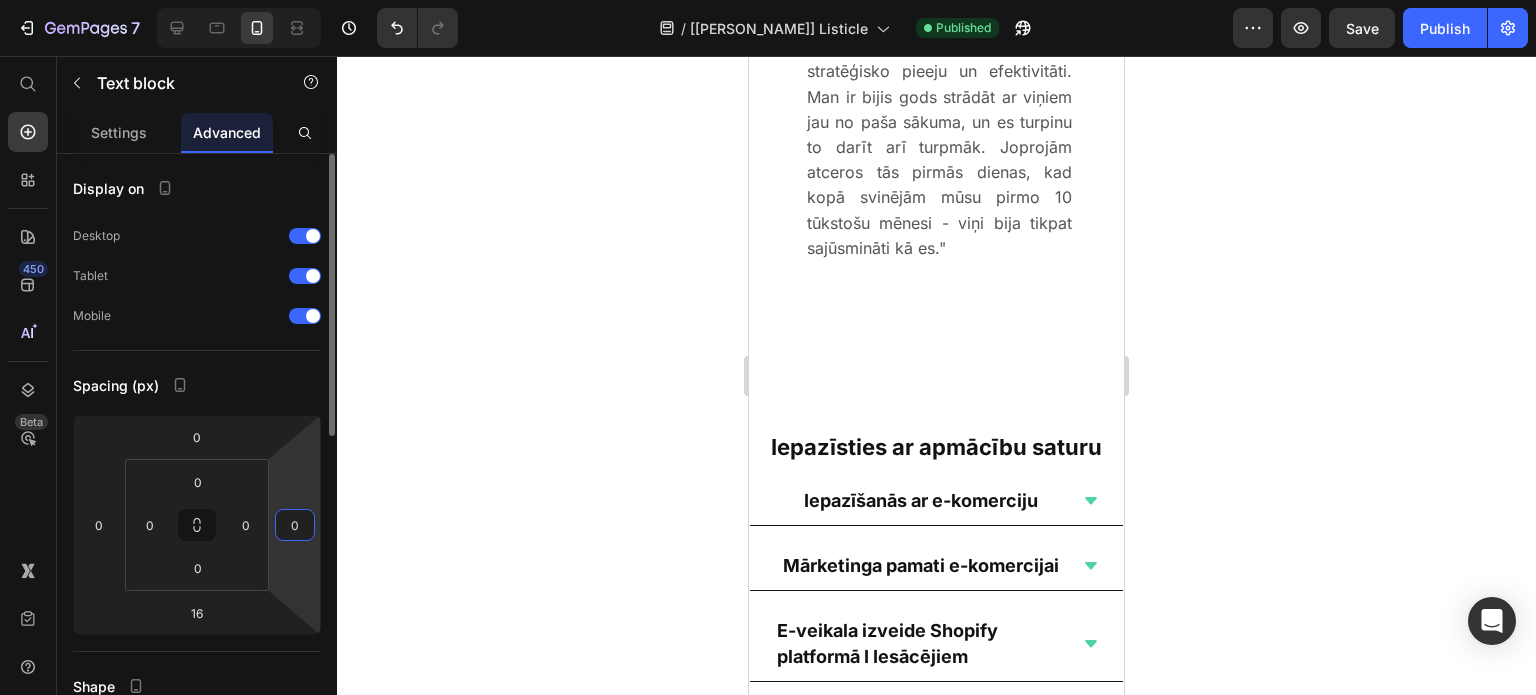 click on "0" at bounding box center (295, 525) 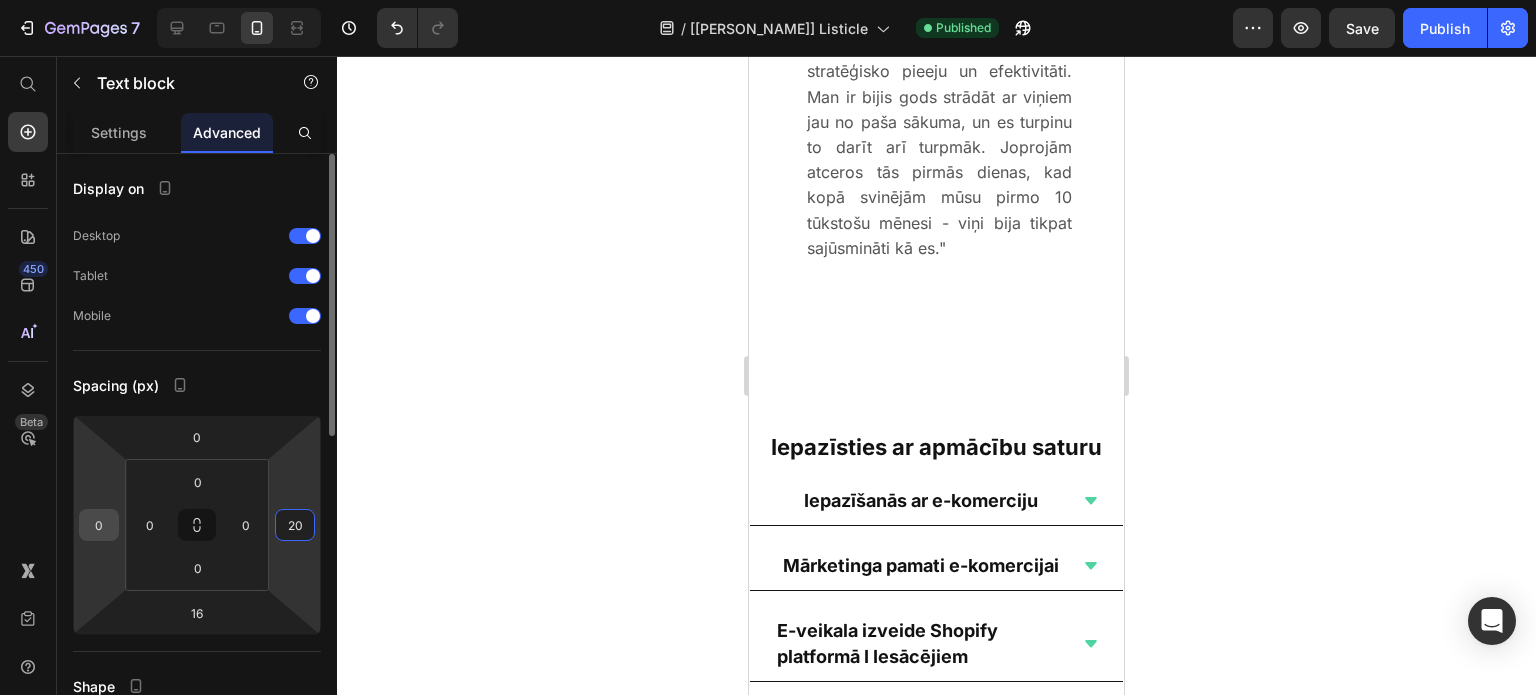 type on "20" 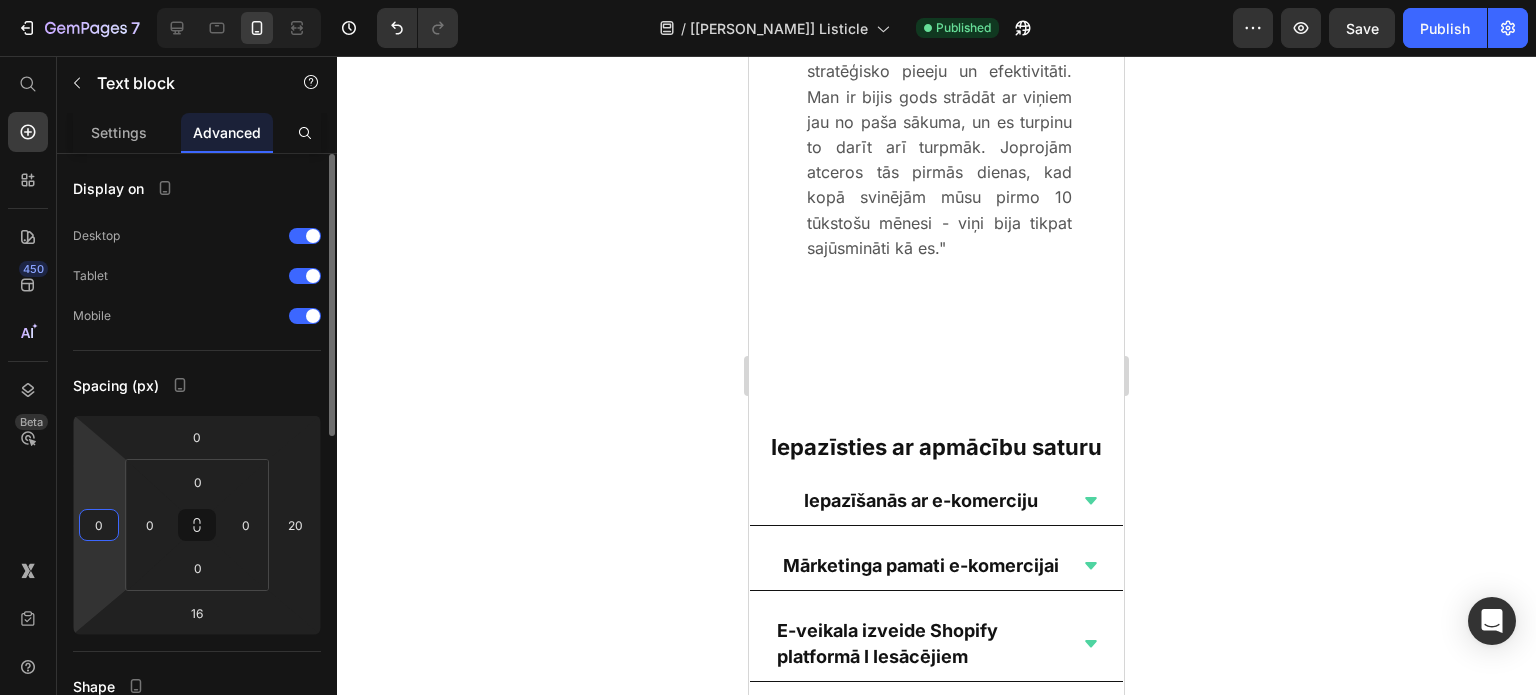 click on "0" at bounding box center (99, 525) 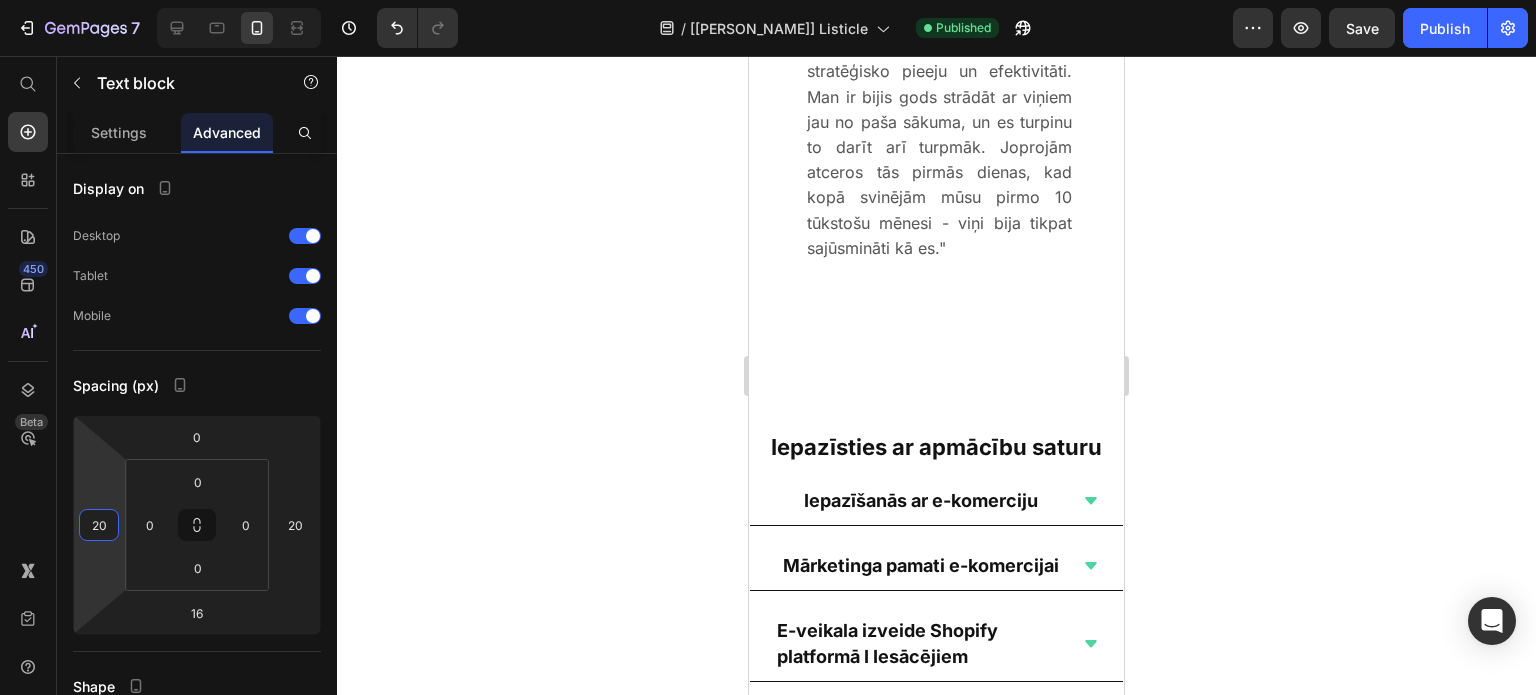 type on "20" 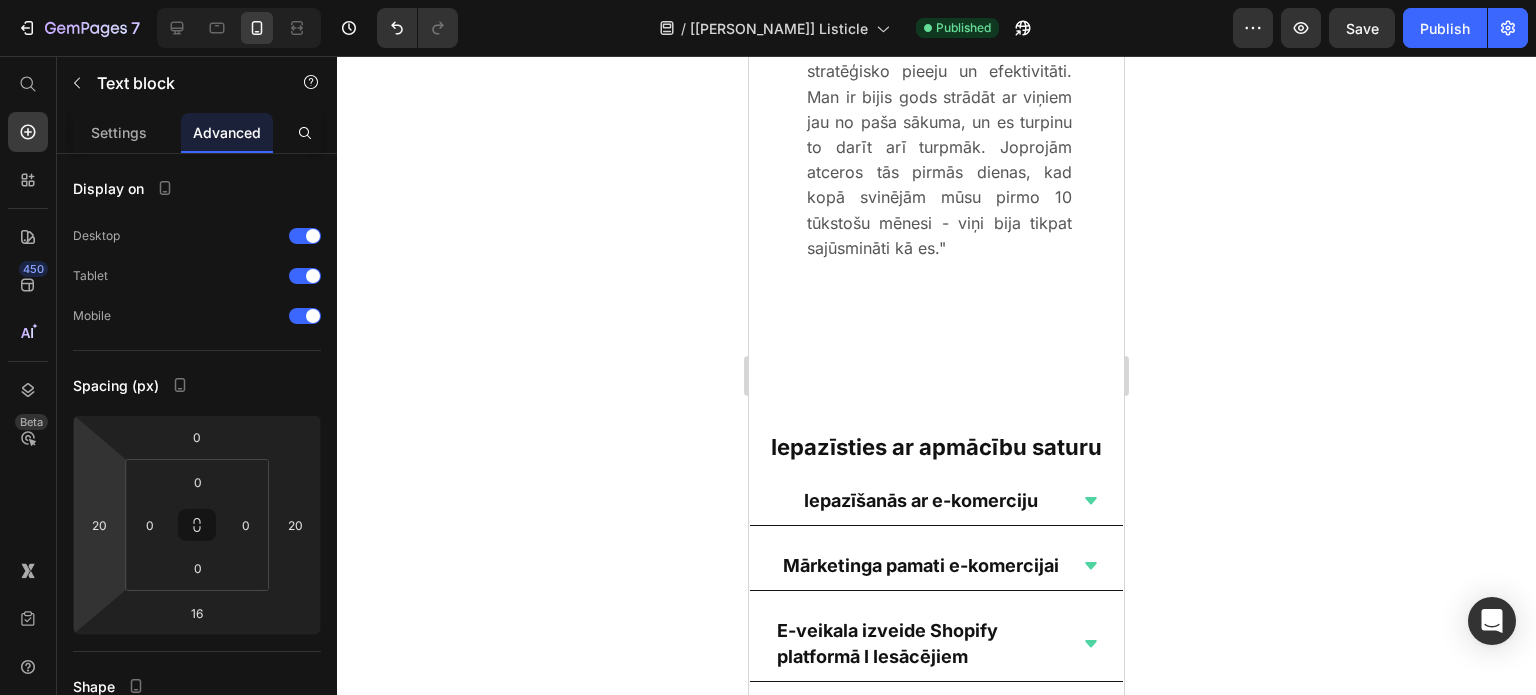 click 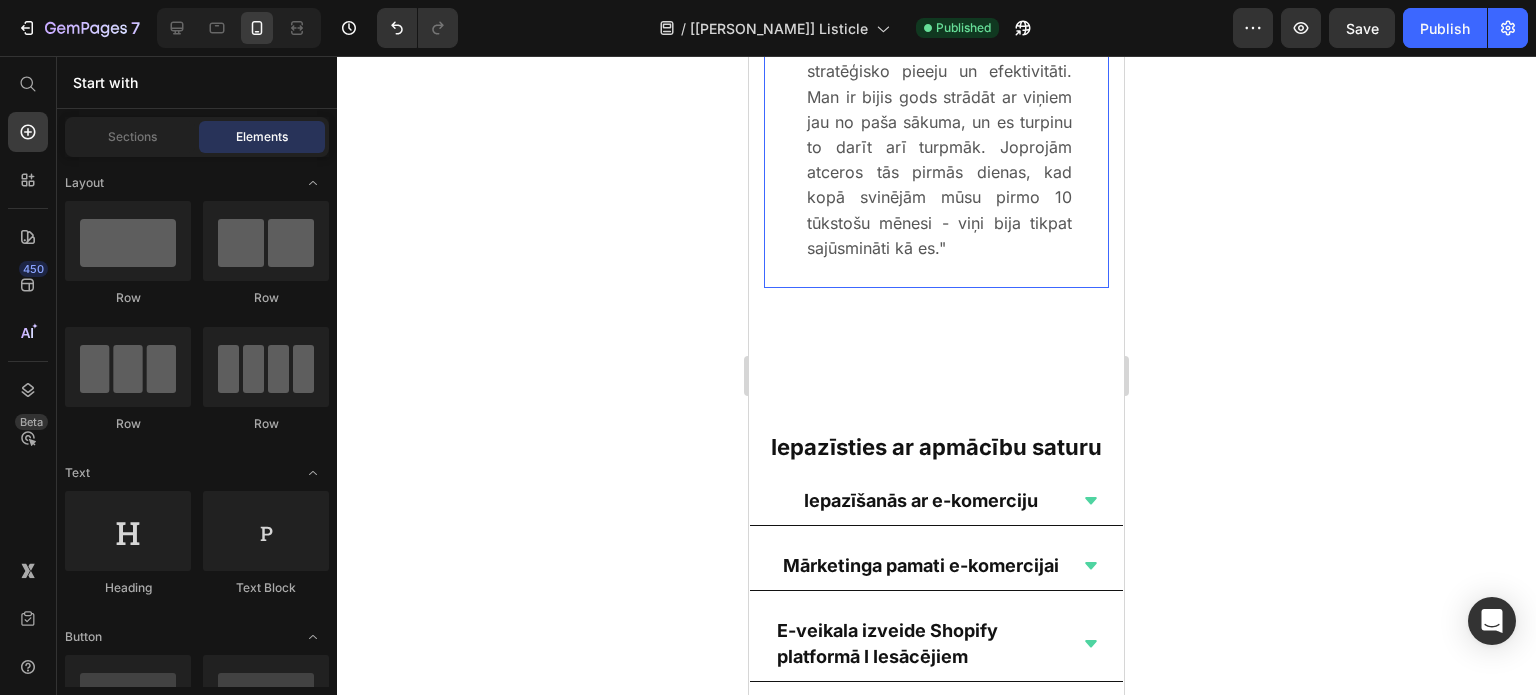 click 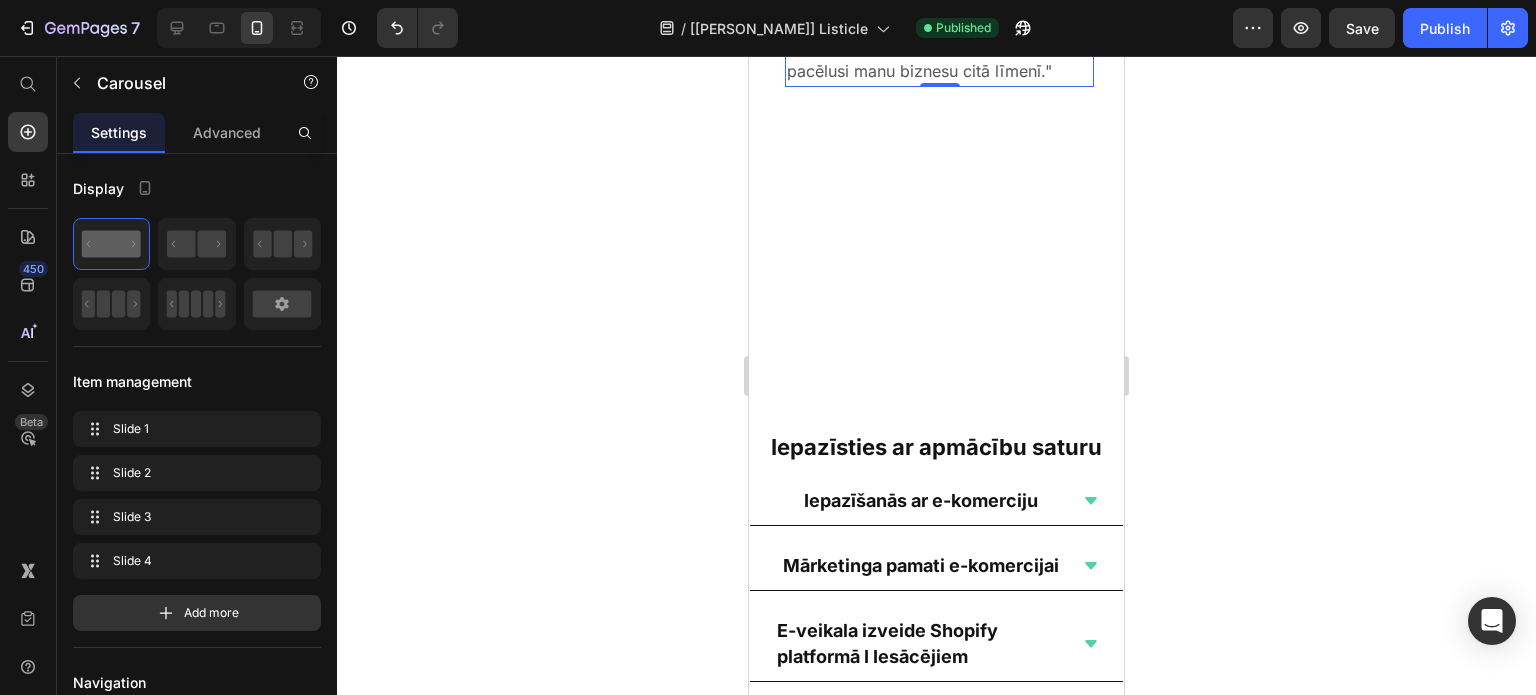 click on "Ar komandu esmu pazīstama vien dažas nedēļas, bet rezultāts jau liek par sevi manīt, nepilnā nedēļā noslēgto līgumu summa vairāk kā 10000€, iegūti vairāk kā 150 potenciālie klienti. Ar viņiem ir viegli komunicēt, pirms esmu ieminējusies par kādu papildus opciju, viņi jau man to ir piedāvājuši. Jūtu, ka sadarbība ar Intelligence Media ir pacēlusi manu biznesu citā līmenī." at bounding box center (939, -42) 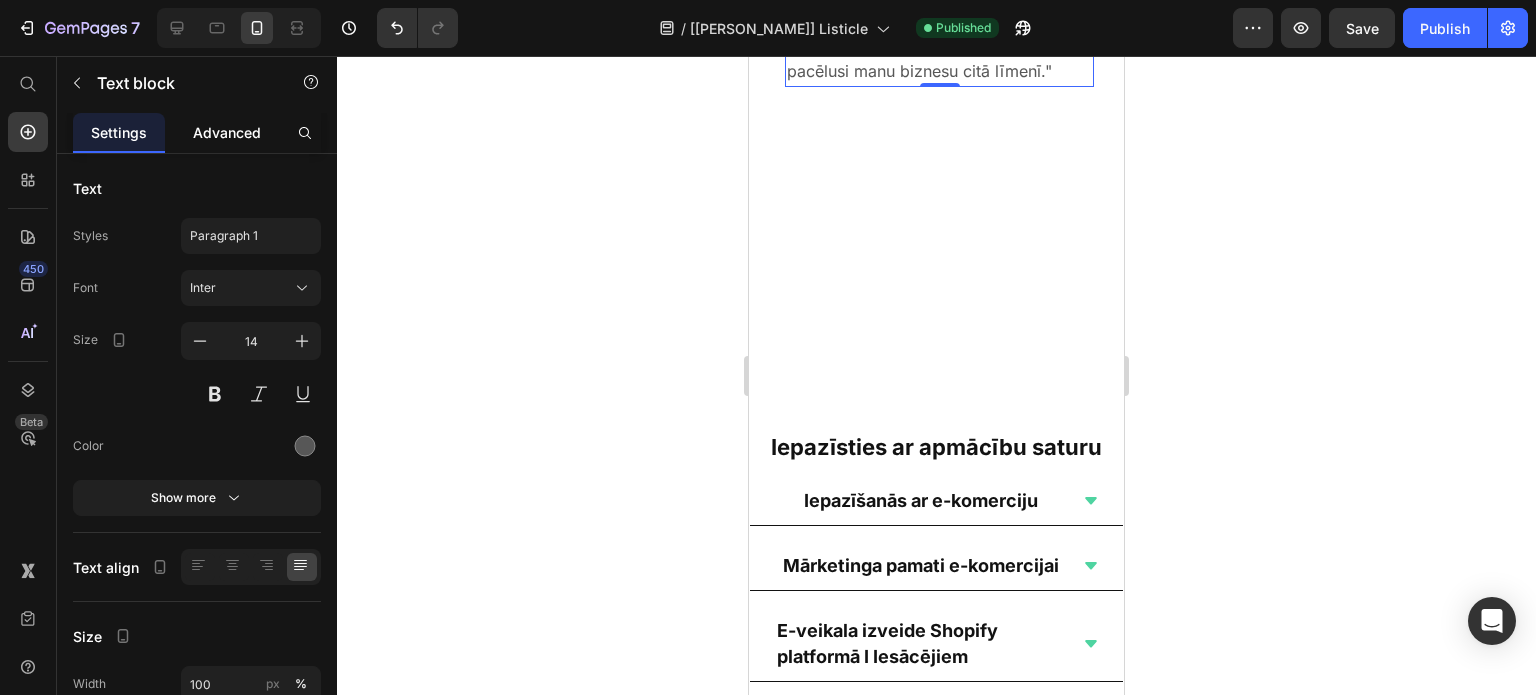 click on "Advanced" at bounding box center [227, 132] 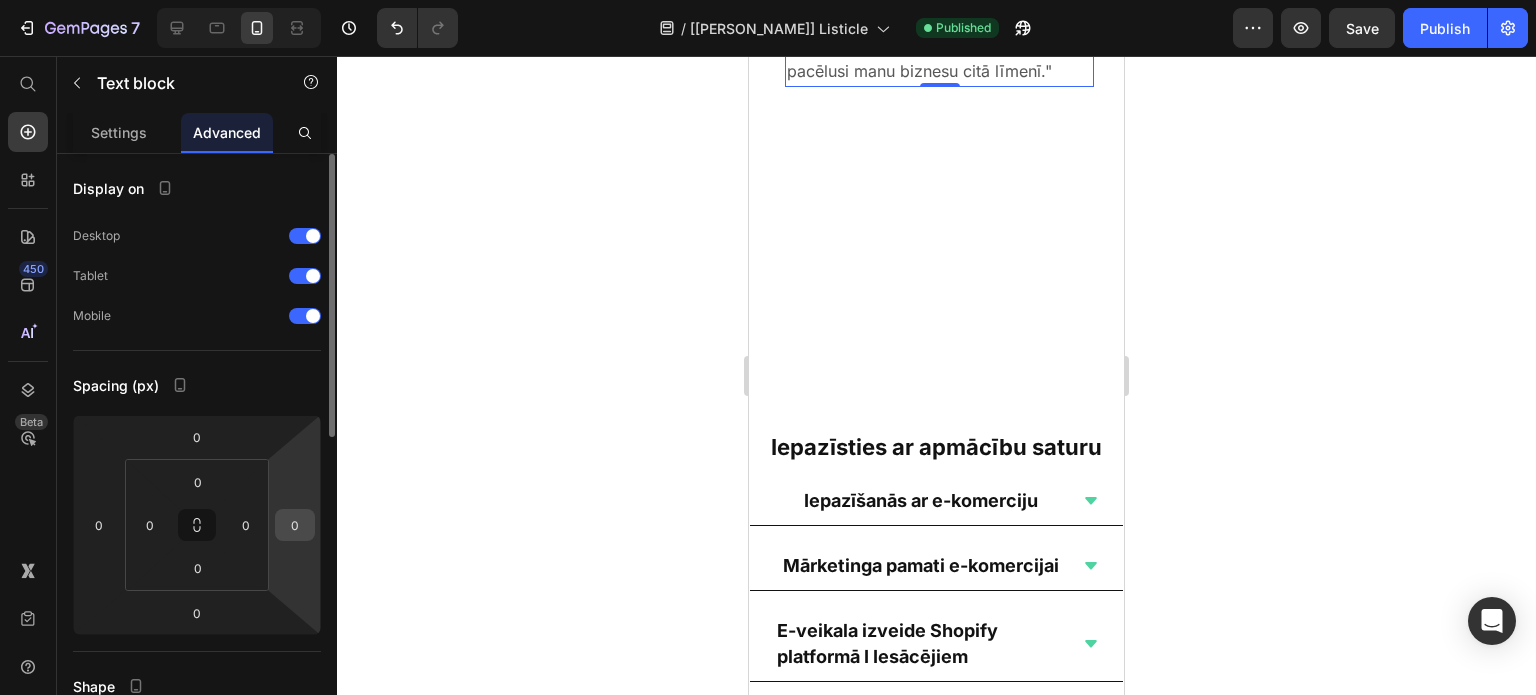 click on "0" at bounding box center [295, 525] 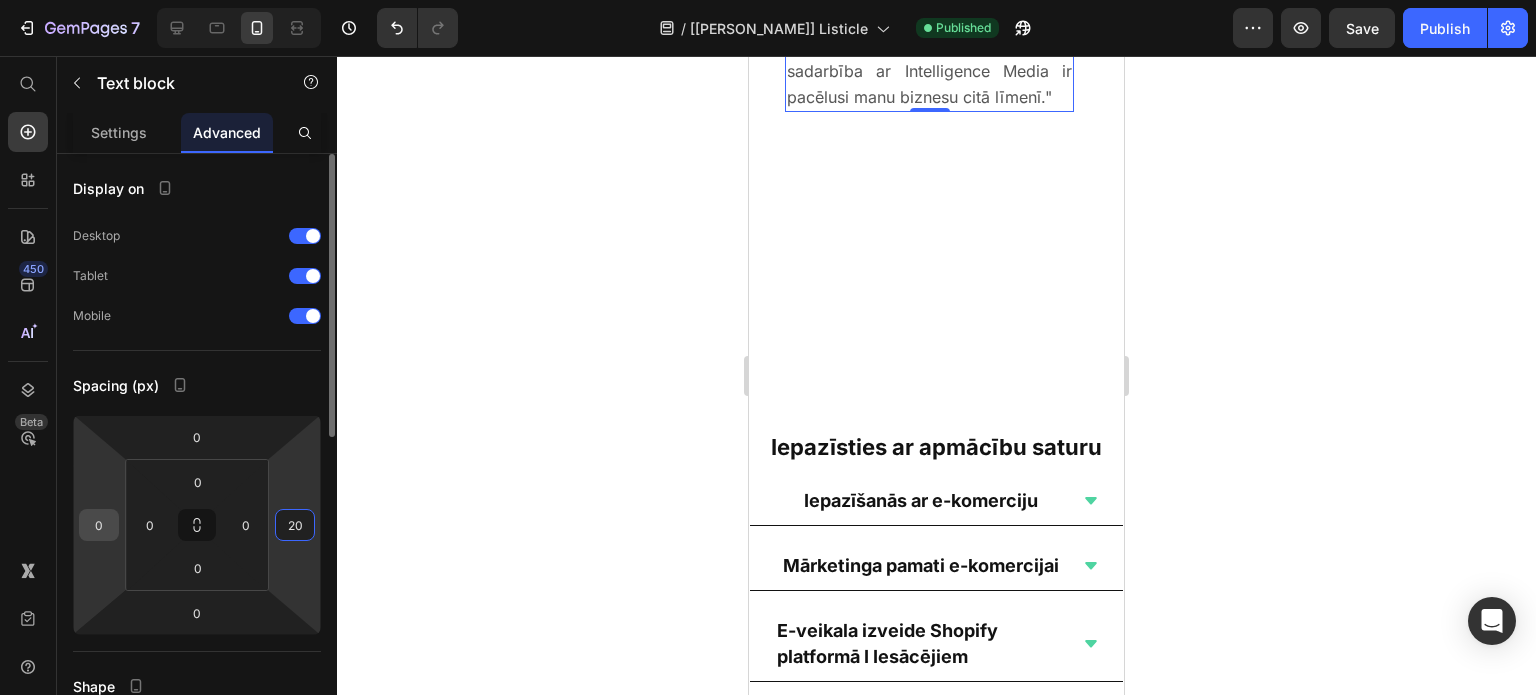 type on "20" 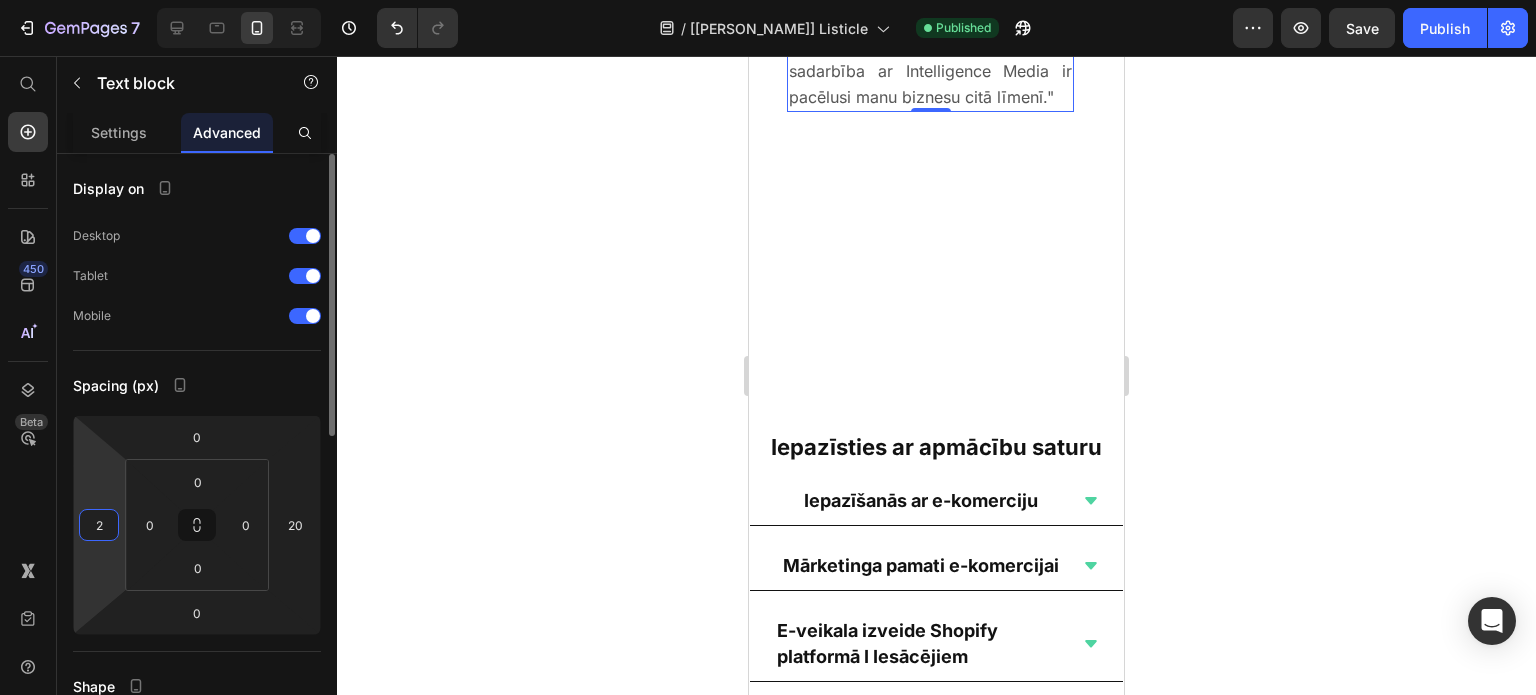 type on "20" 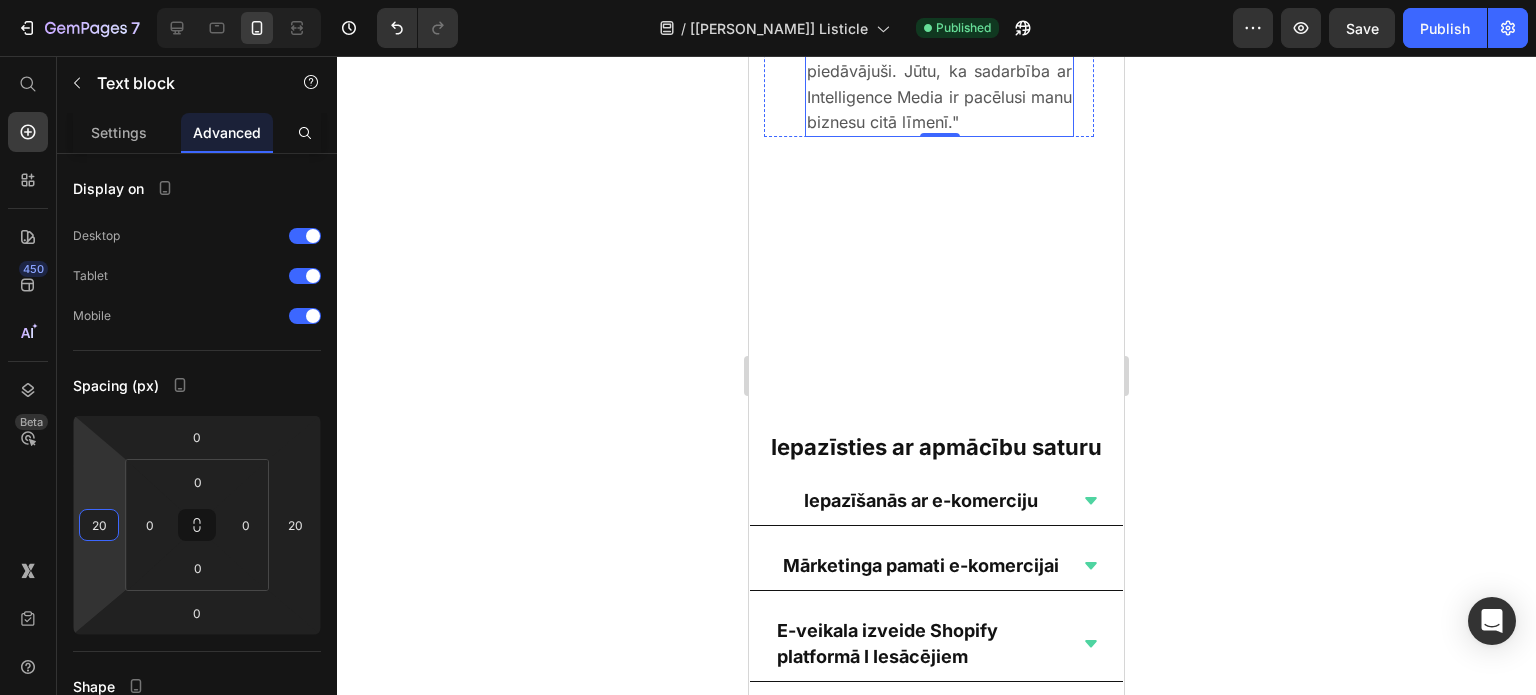 click on "[PERSON_NAME]" at bounding box center [854, -201] 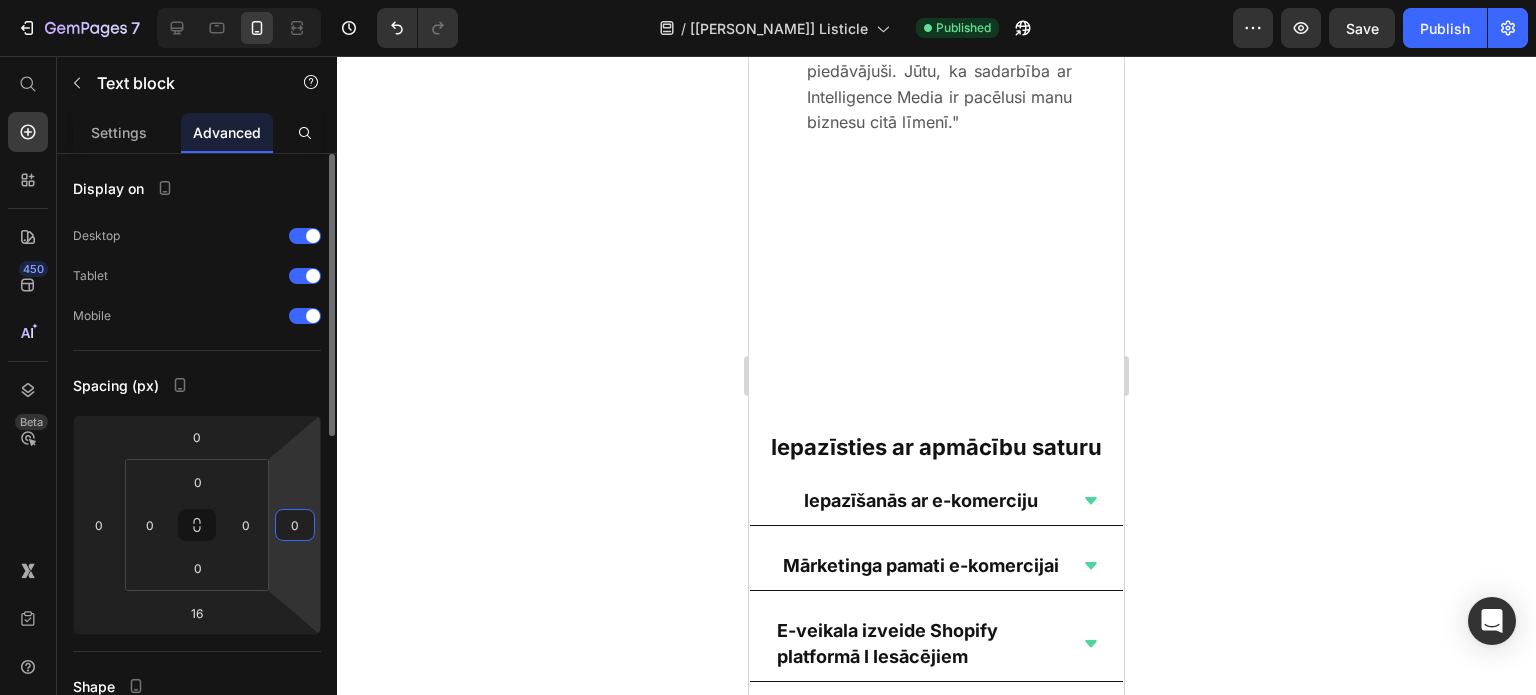 click on "0" at bounding box center [295, 525] 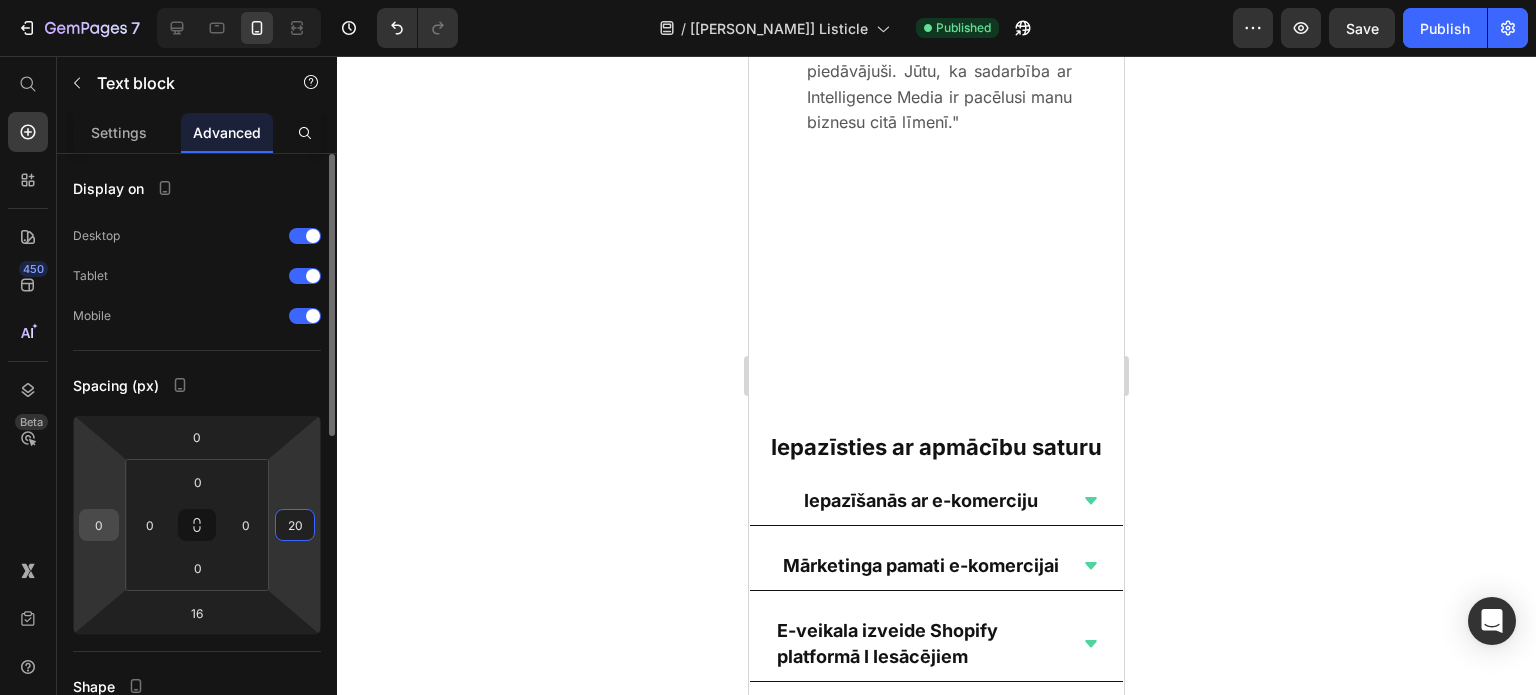 type on "20" 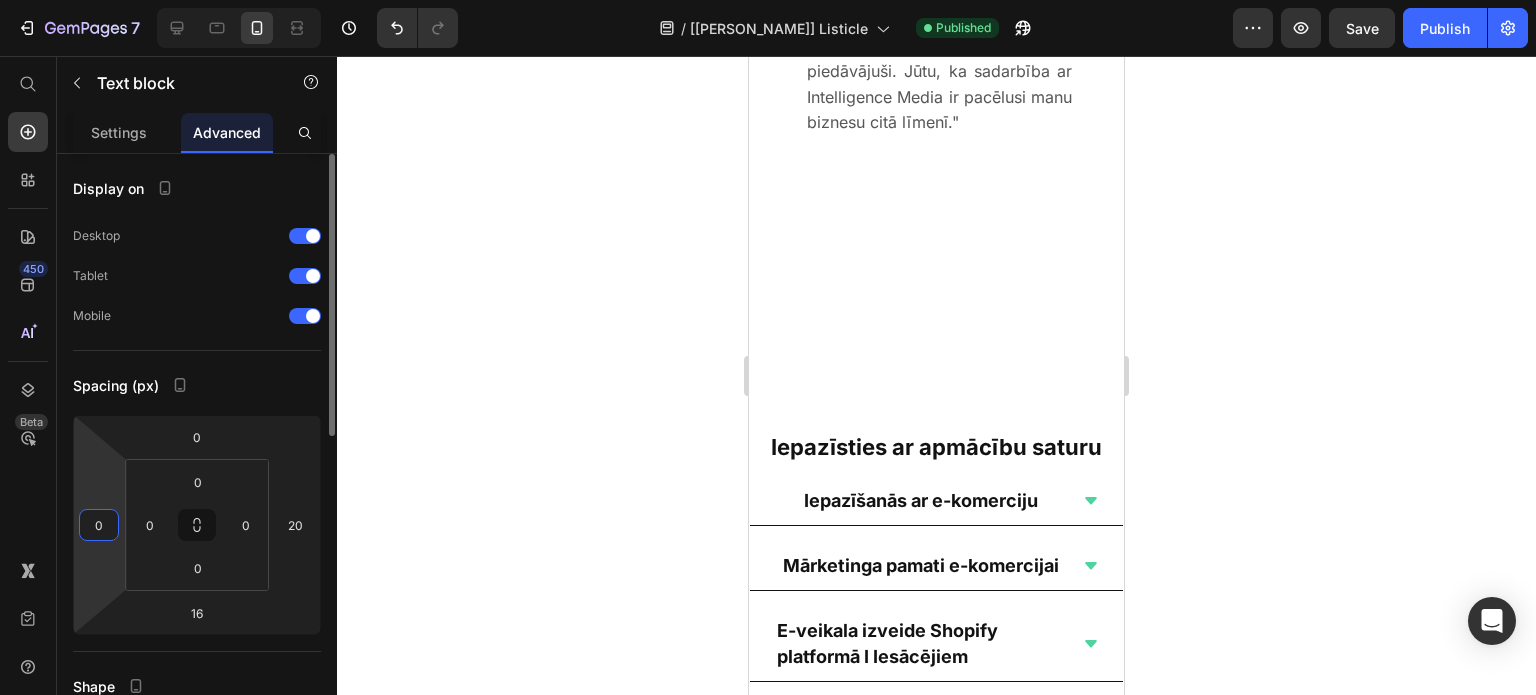 click on "0" at bounding box center [99, 525] 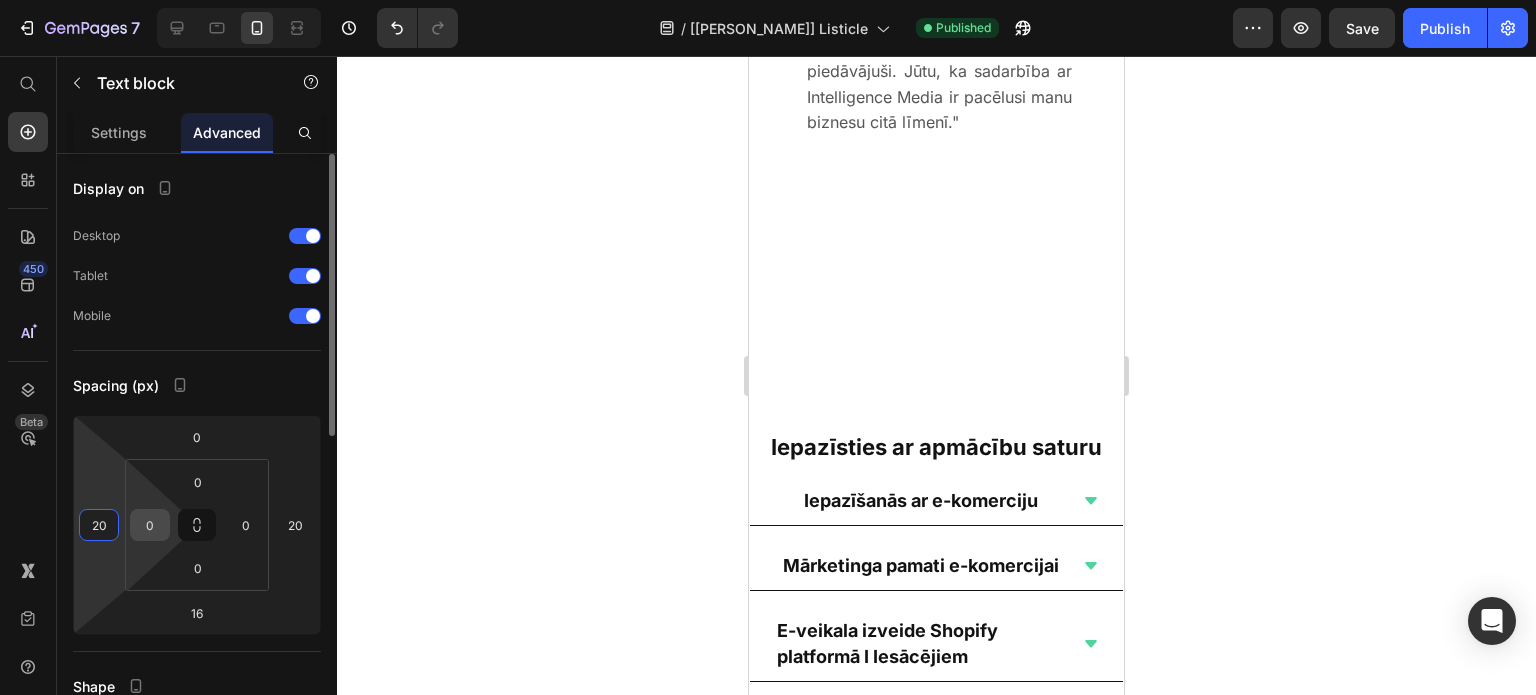 type on "20" 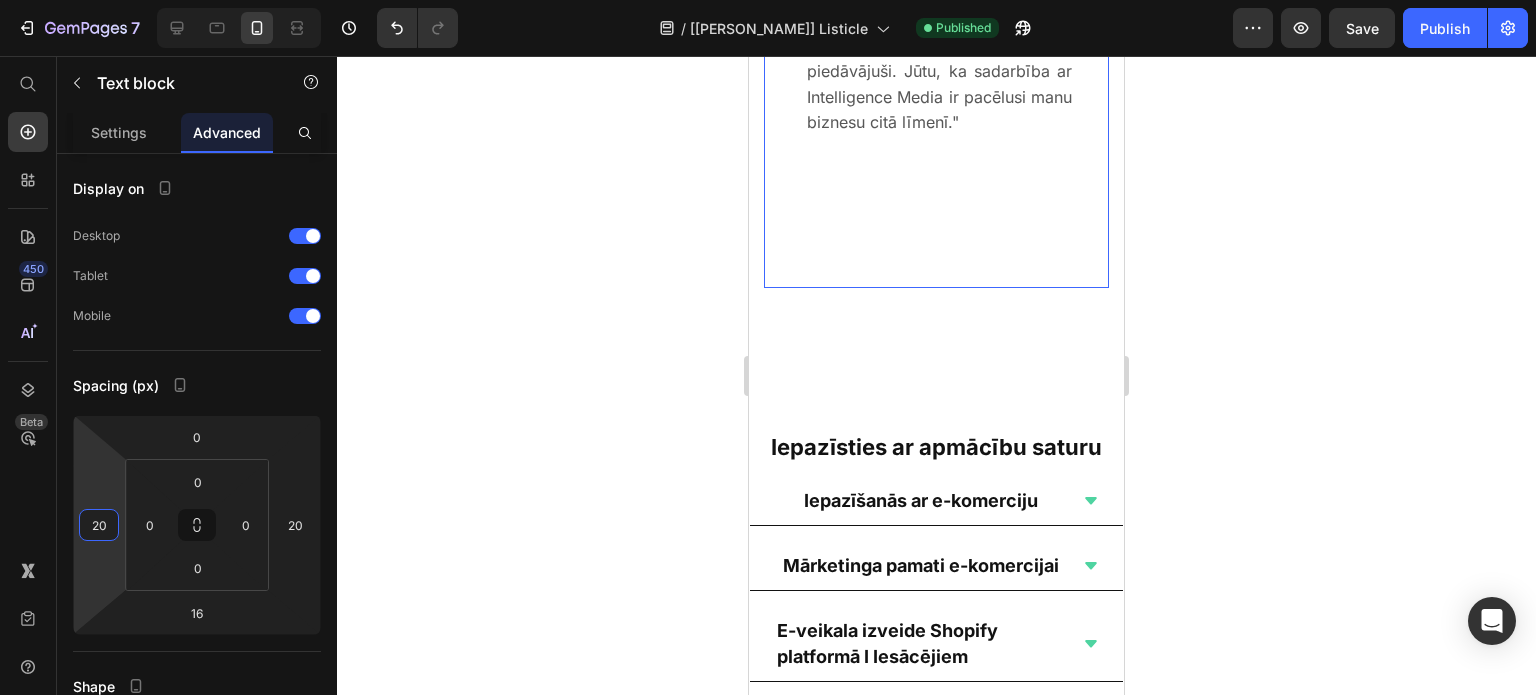 click 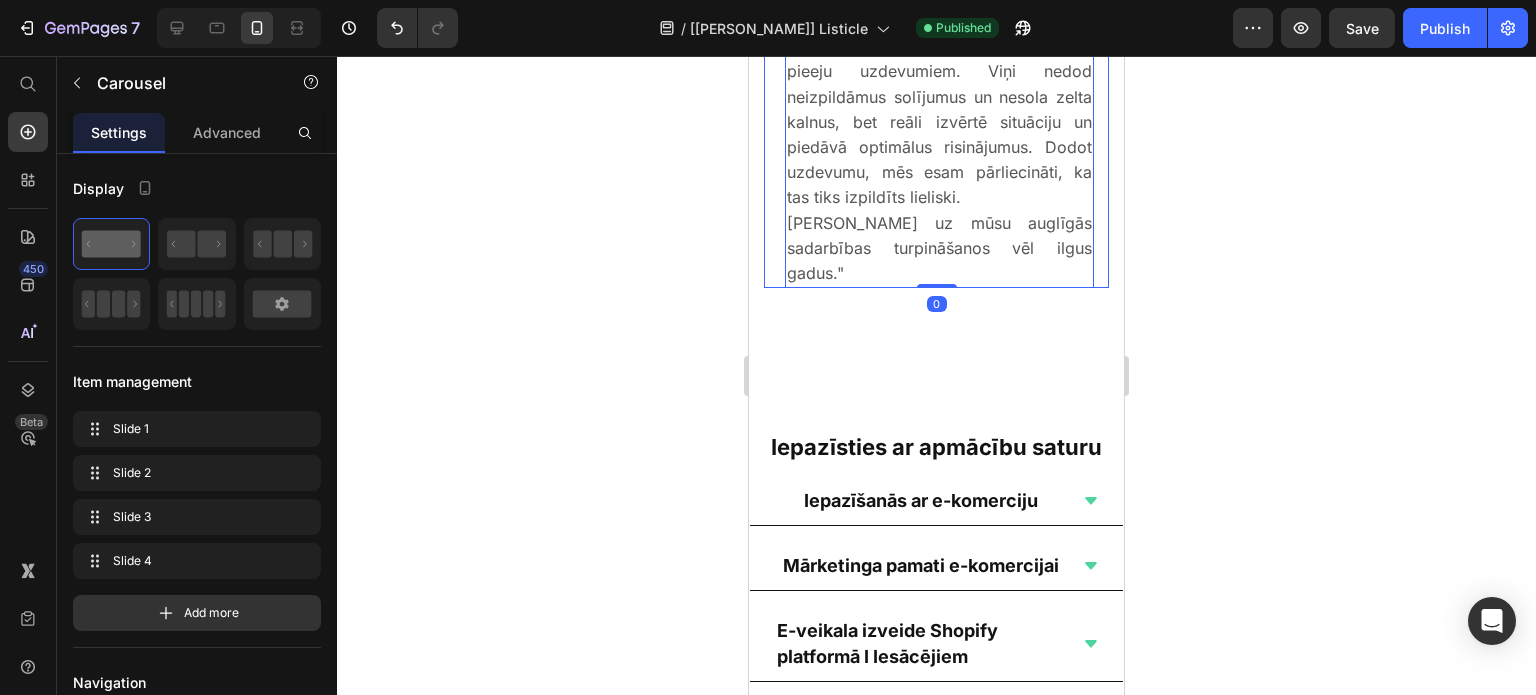 click on "Sadarbojamies jau gandrīz divus gadus. Vēlos atzīmēt viņu augsto profesionalitātes līmeni. Strādāt ar Intelligence Media ir ļoti ērti un vienkārši. Komanda vienmēr savu darbu veic laicīgi, un mums nav jāseko līdzi termiņiem – viss tiek izpildīts kvalitatīvi un termiņā." at bounding box center (939, -67) 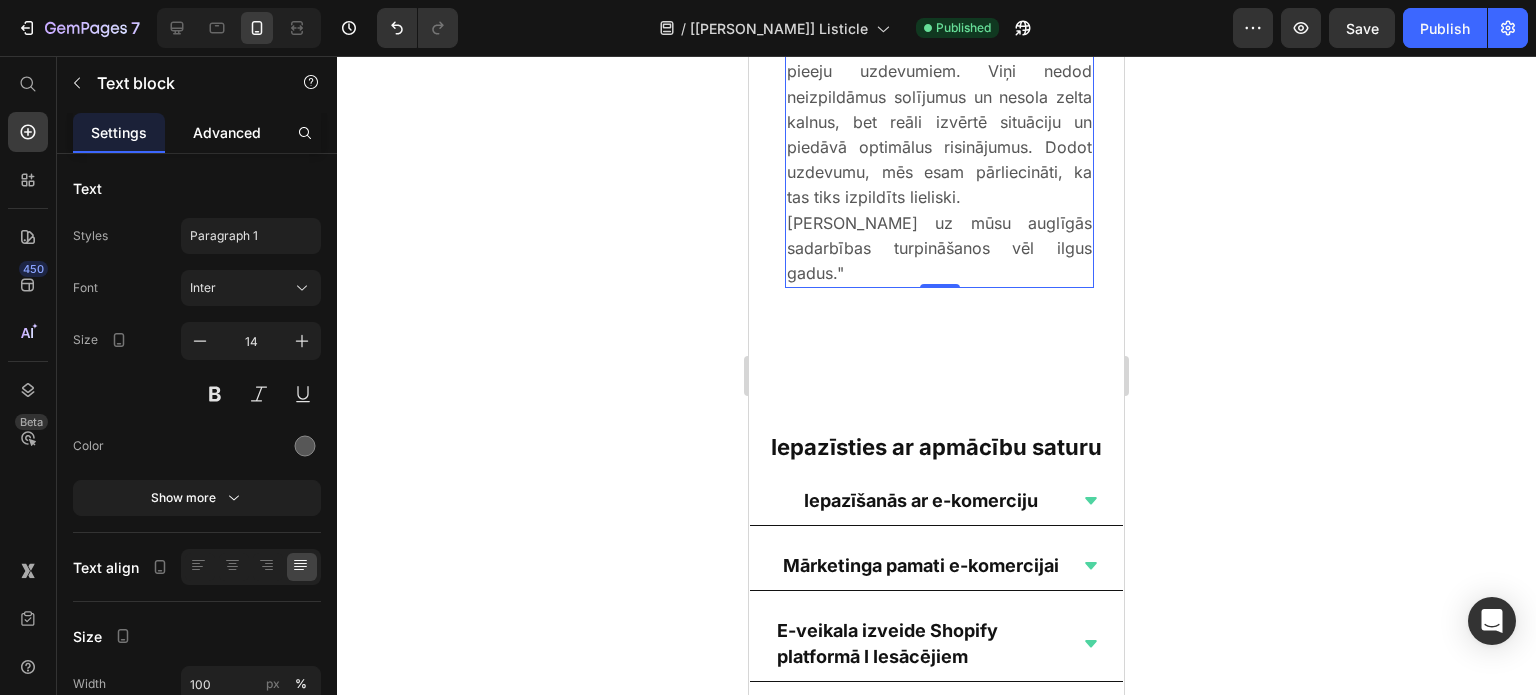 click on "Advanced" at bounding box center [227, 132] 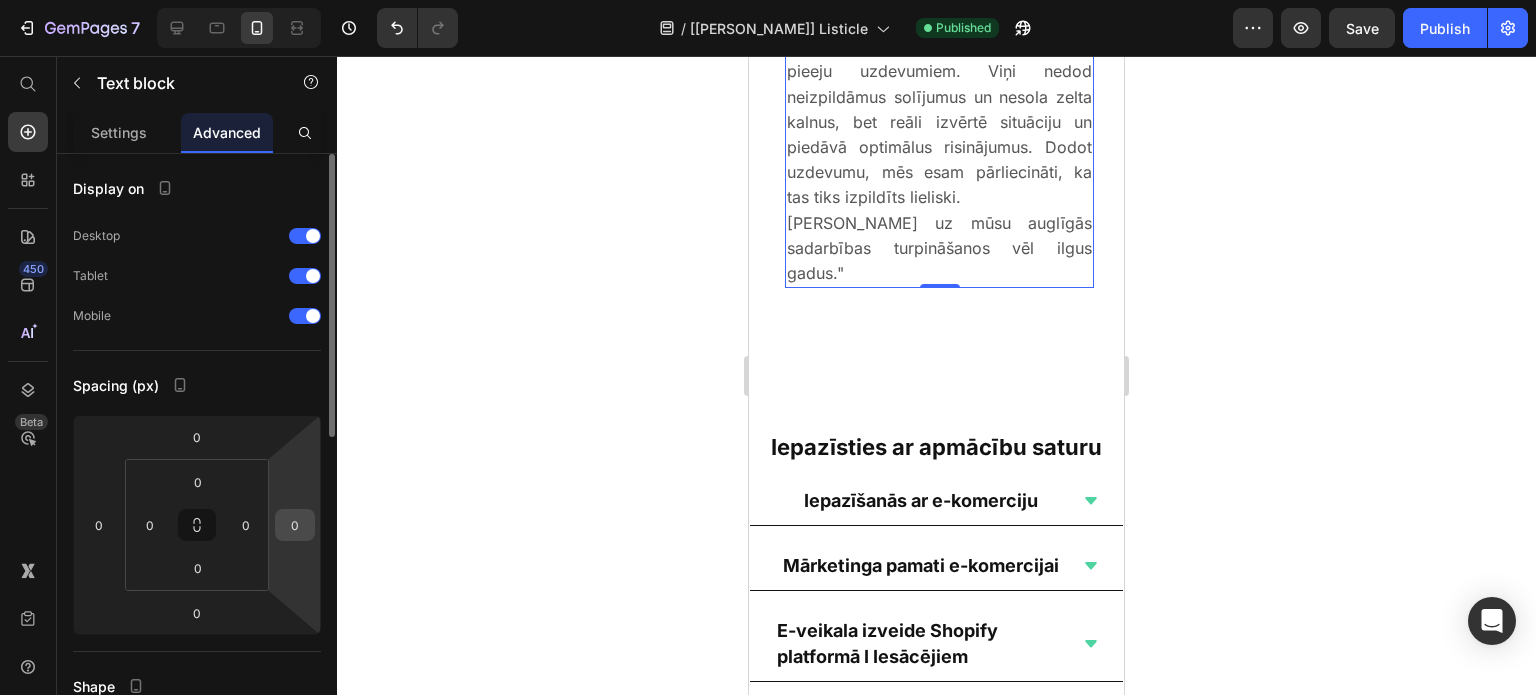 click on "0" at bounding box center (295, 525) 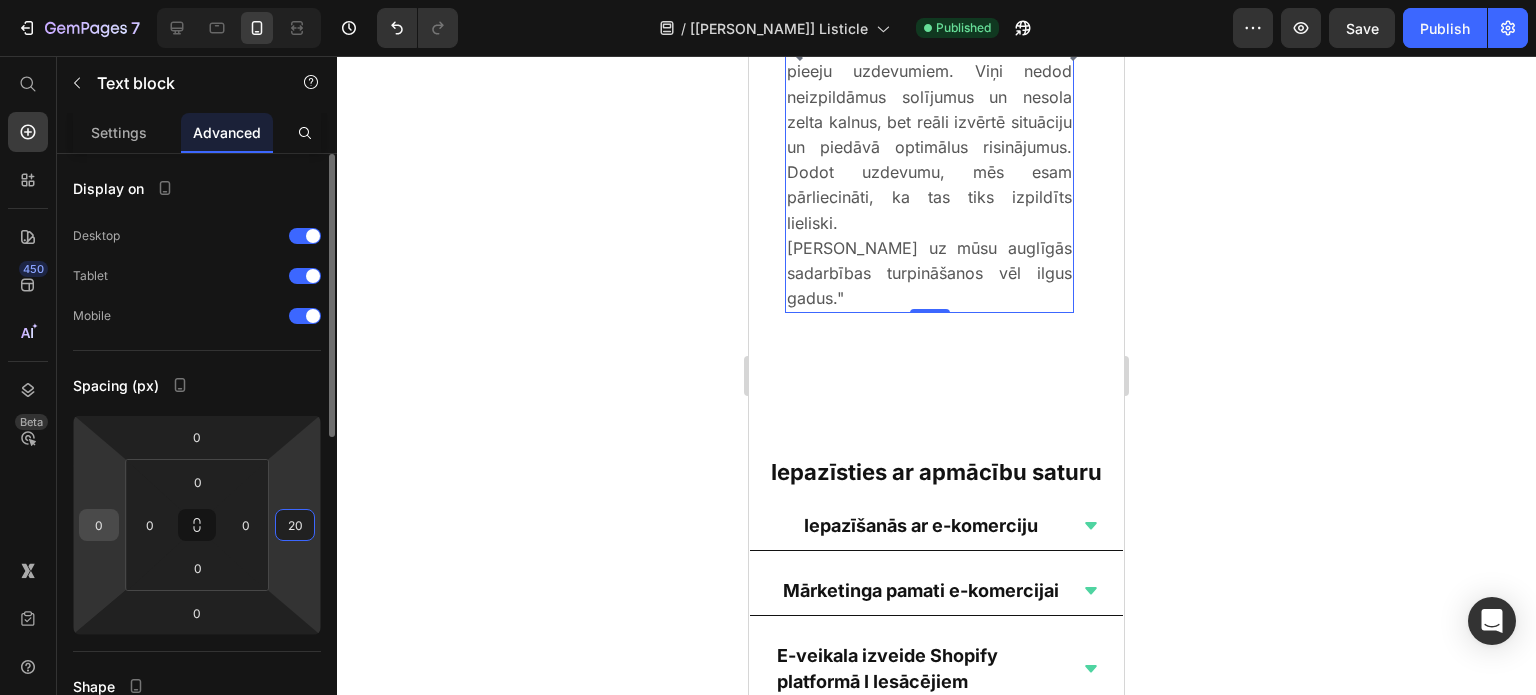 type on "20" 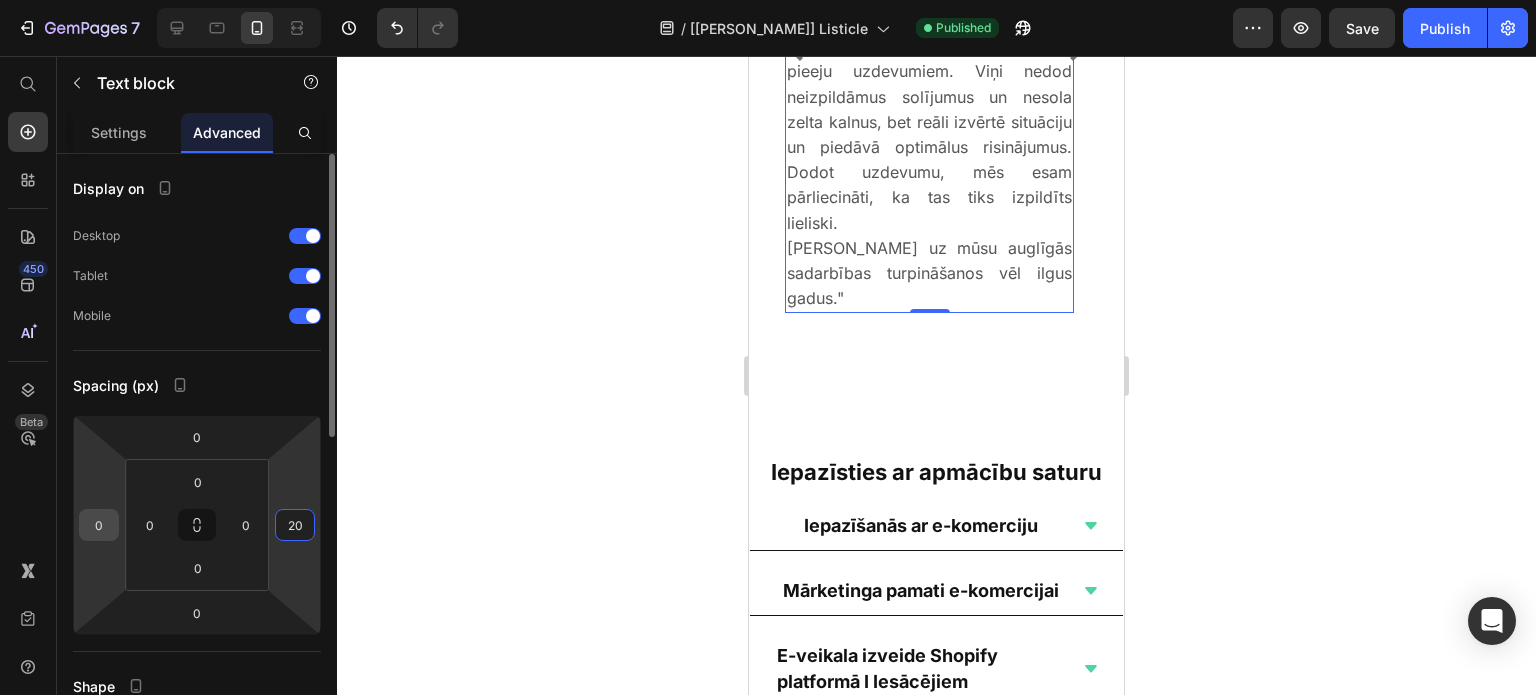 click on "0" at bounding box center (99, 525) 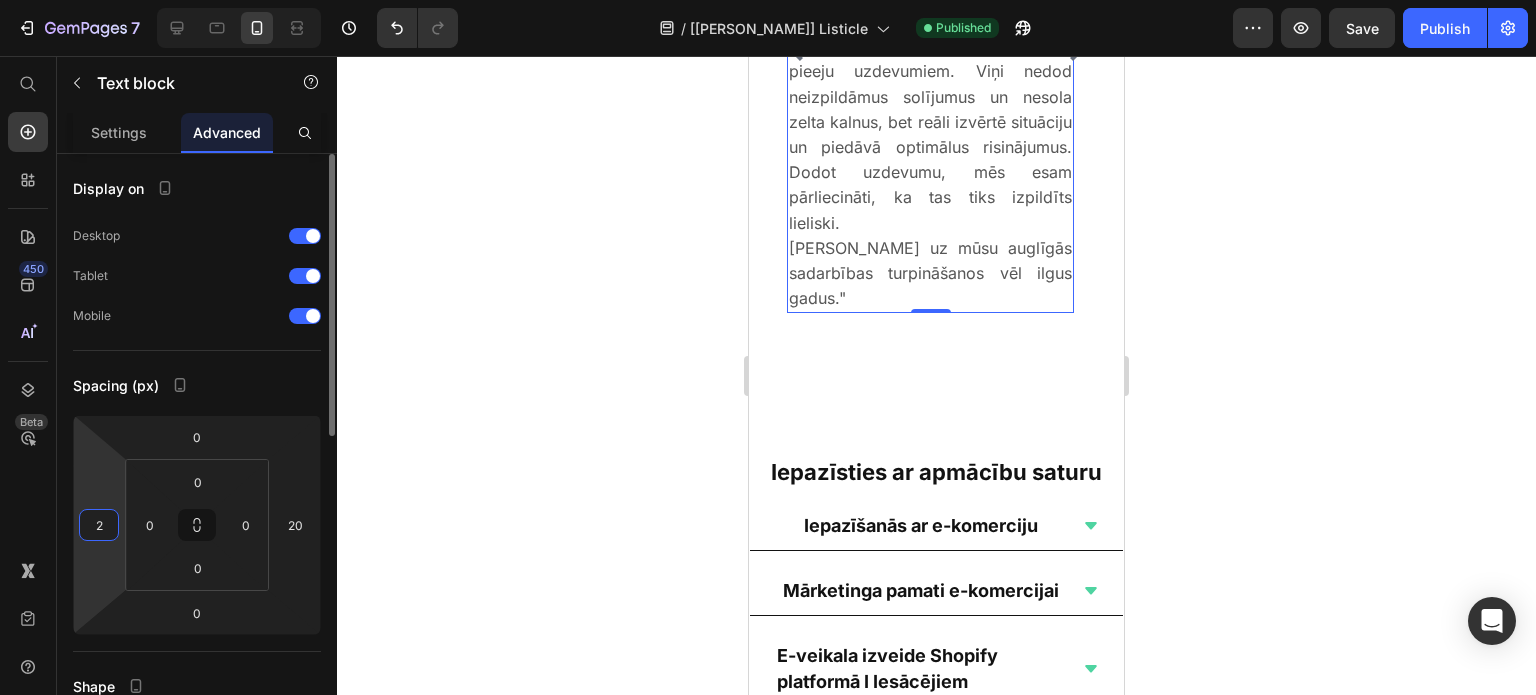 type on "20" 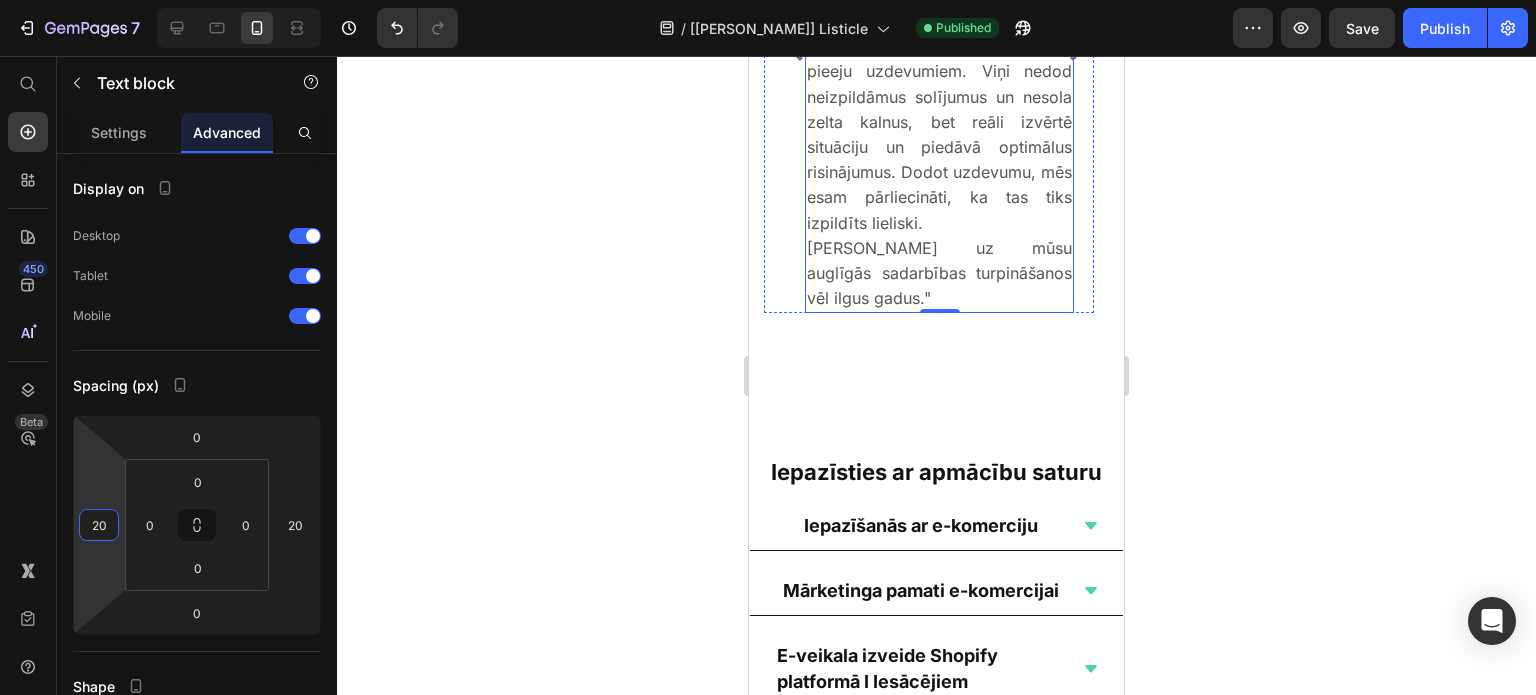 click on "[PERSON_NAME] I" at bounding box center (859, -201) 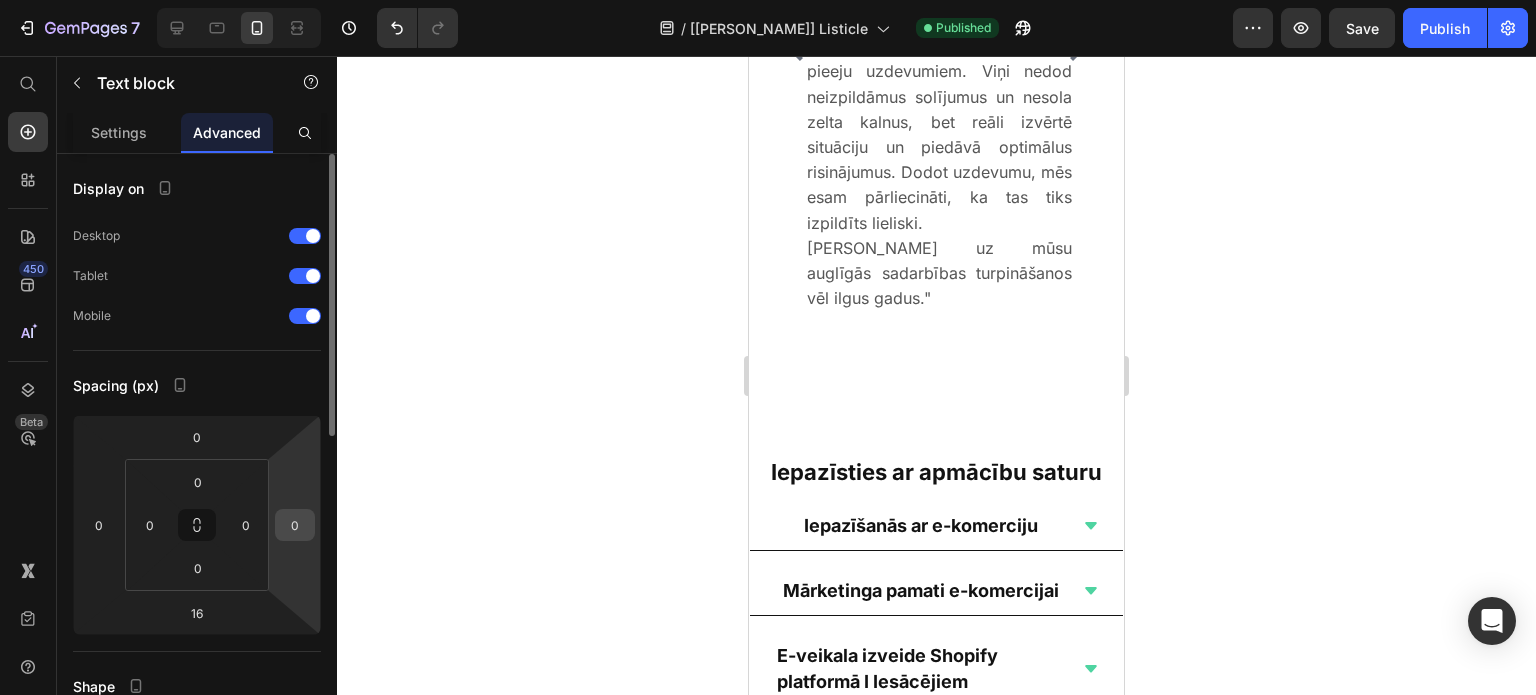 click on "0" at bounding box center [295, 525] 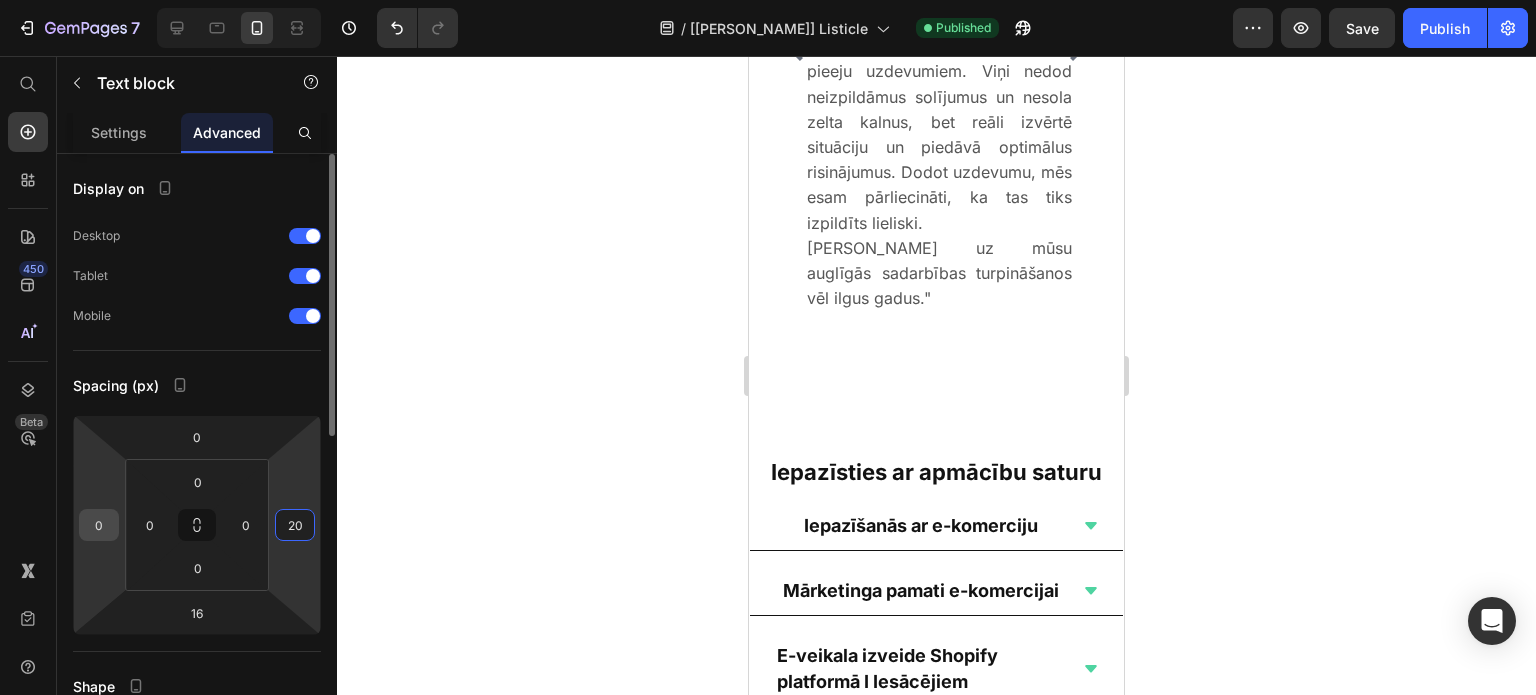 type on "20" 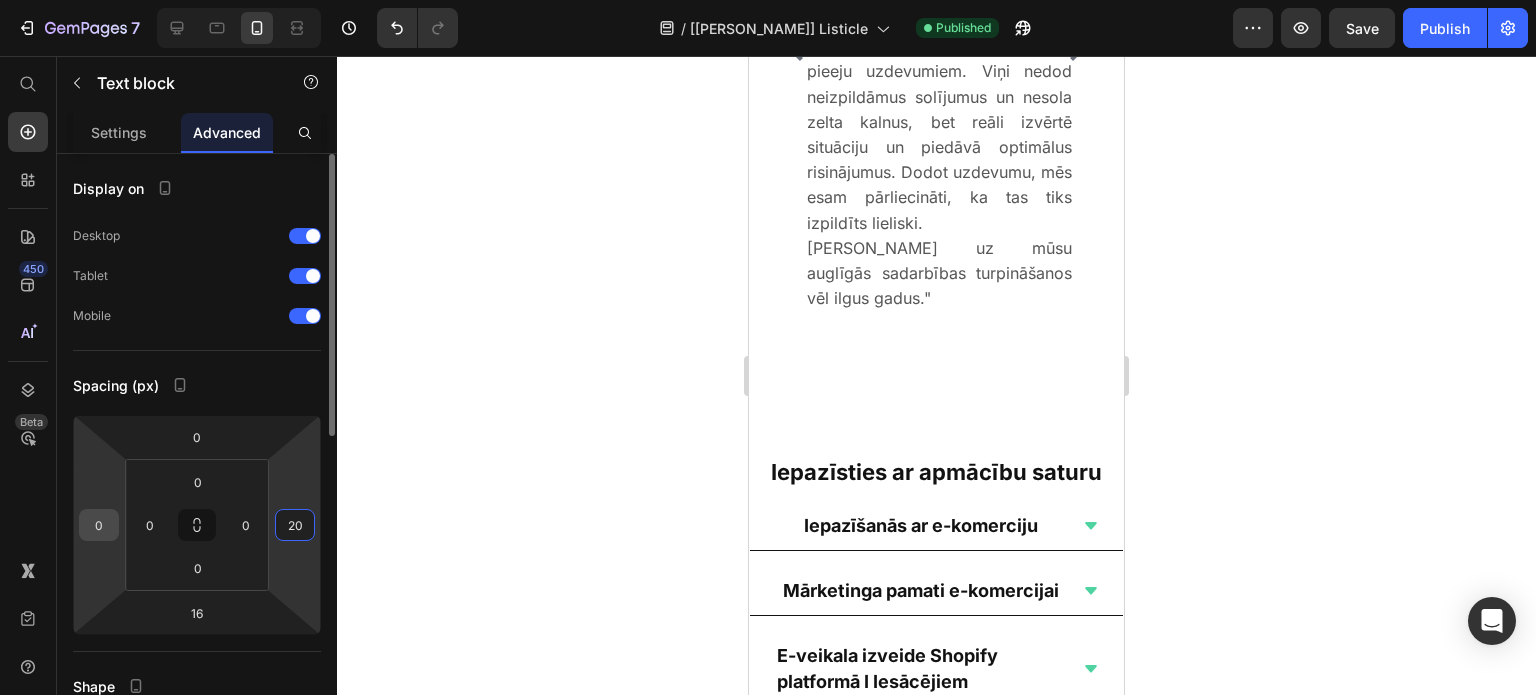 click on "0" at bounding box center (99, 525) 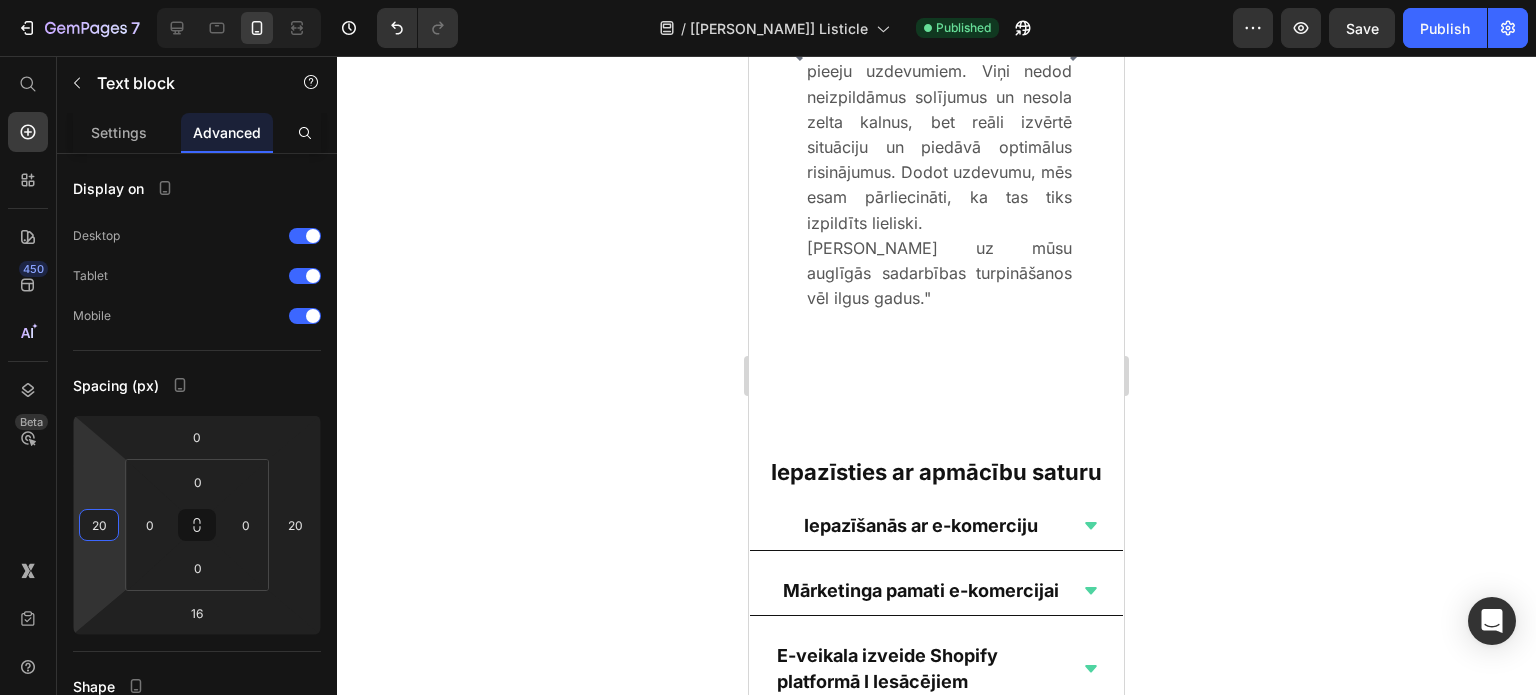 type on "20" 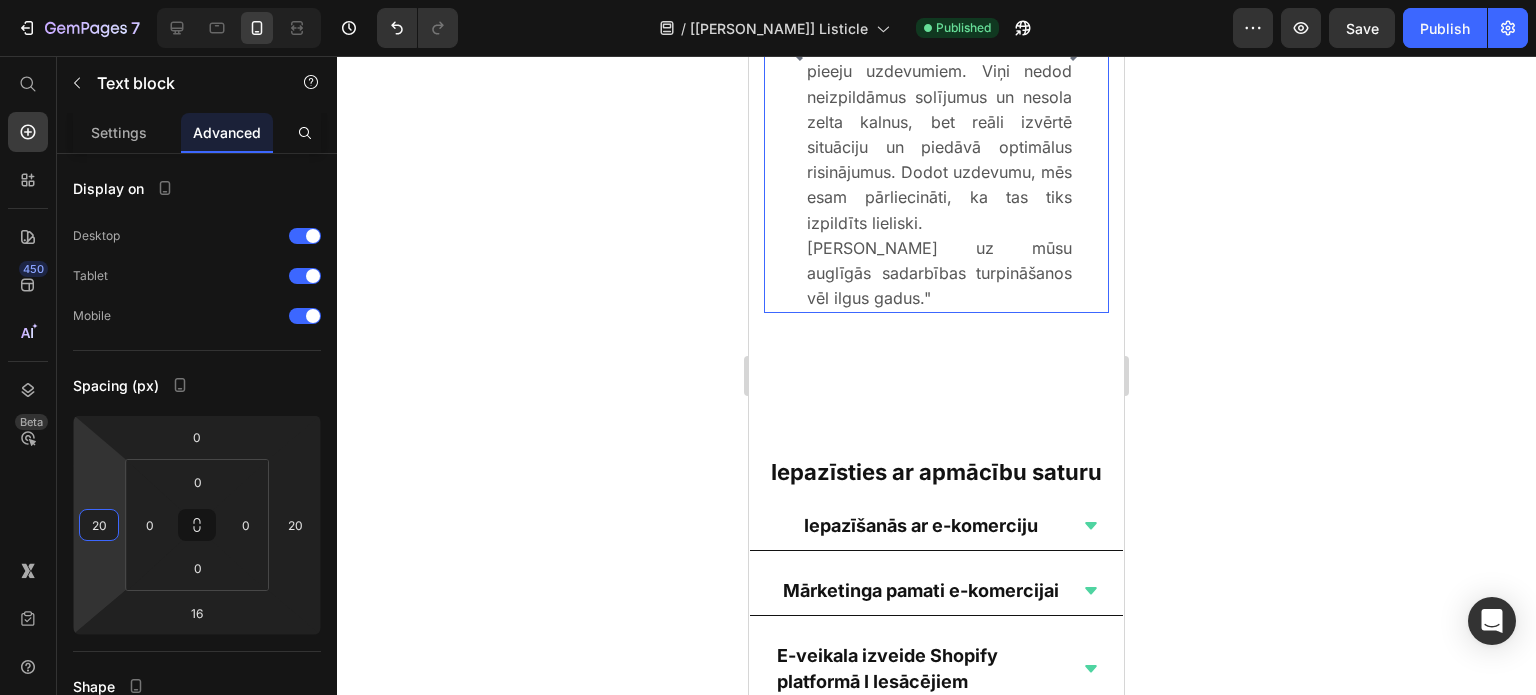click 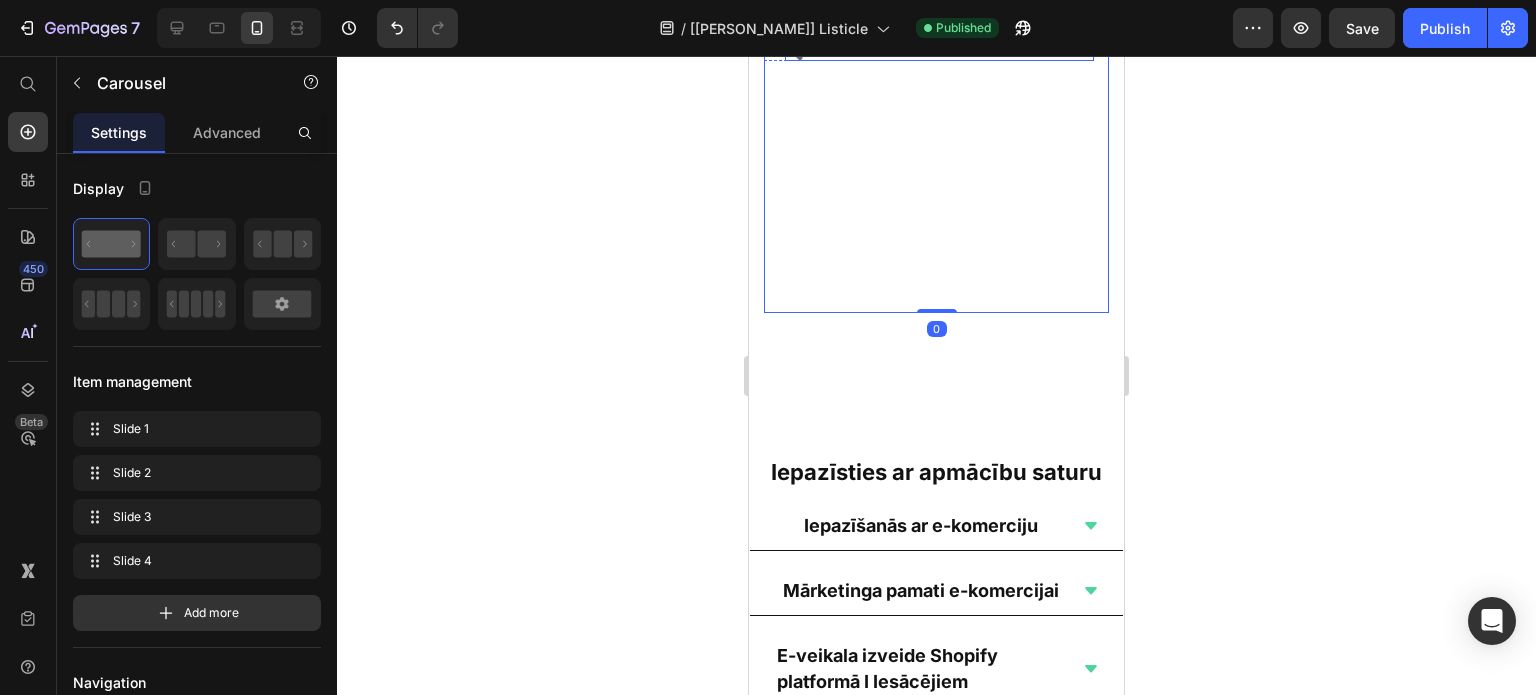 click on ""Atbildīga mārketinga aģentūra - vienmēr seko līdzi reklāmu atdevei, lieki netērē naudu, termiņos sagatavo kvalitatīvus, dizianiski patīkamus materiālus un e-pastu kampaņas! Regulāra komunikācija un atskaites. Iesaku sadarboties! Mans uzņēmums jau vairāk nekā gadu uztic savu marketingu šai kompānijai -esam sajūsmā. Paldies!"" at bounding box center (939, -54) 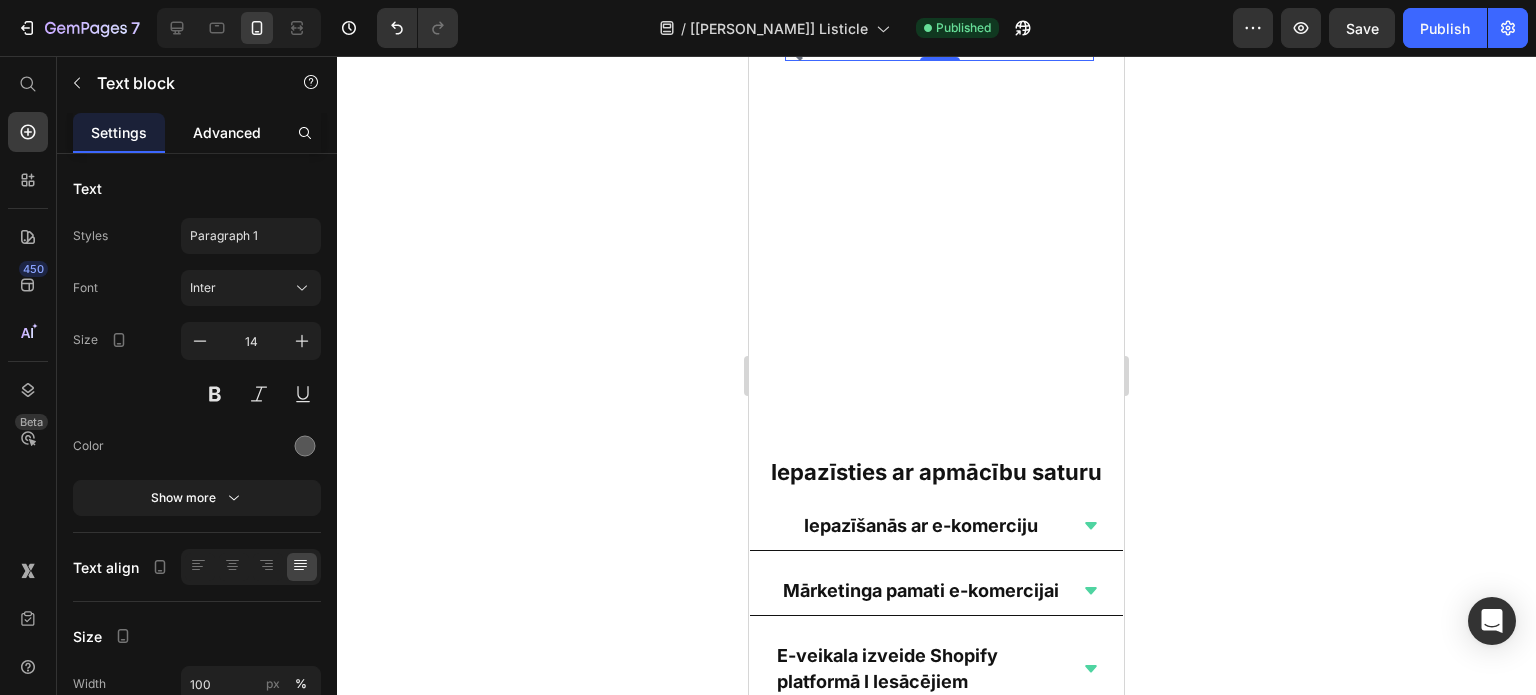 click on "Advanced" at bounding box center [227, 132] 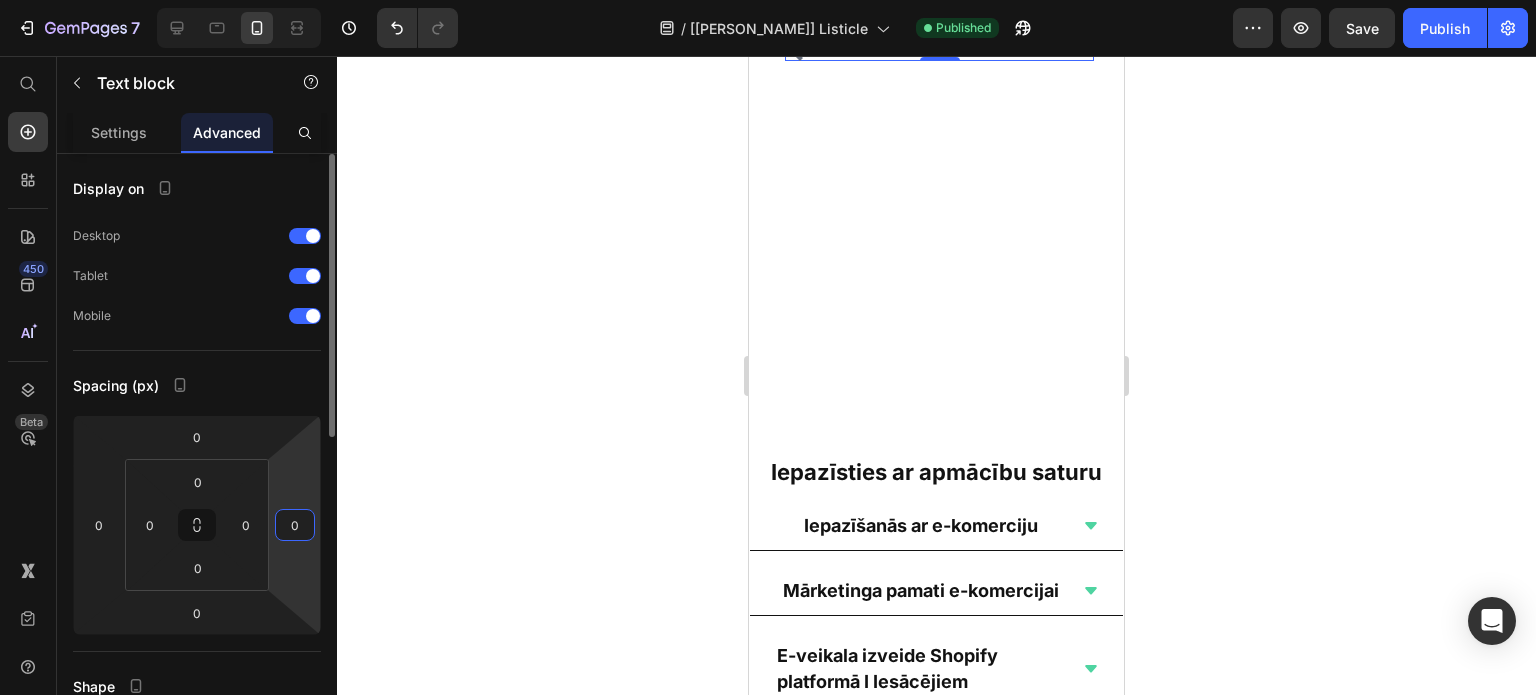 click on "0" at bounding box center [295, 525] 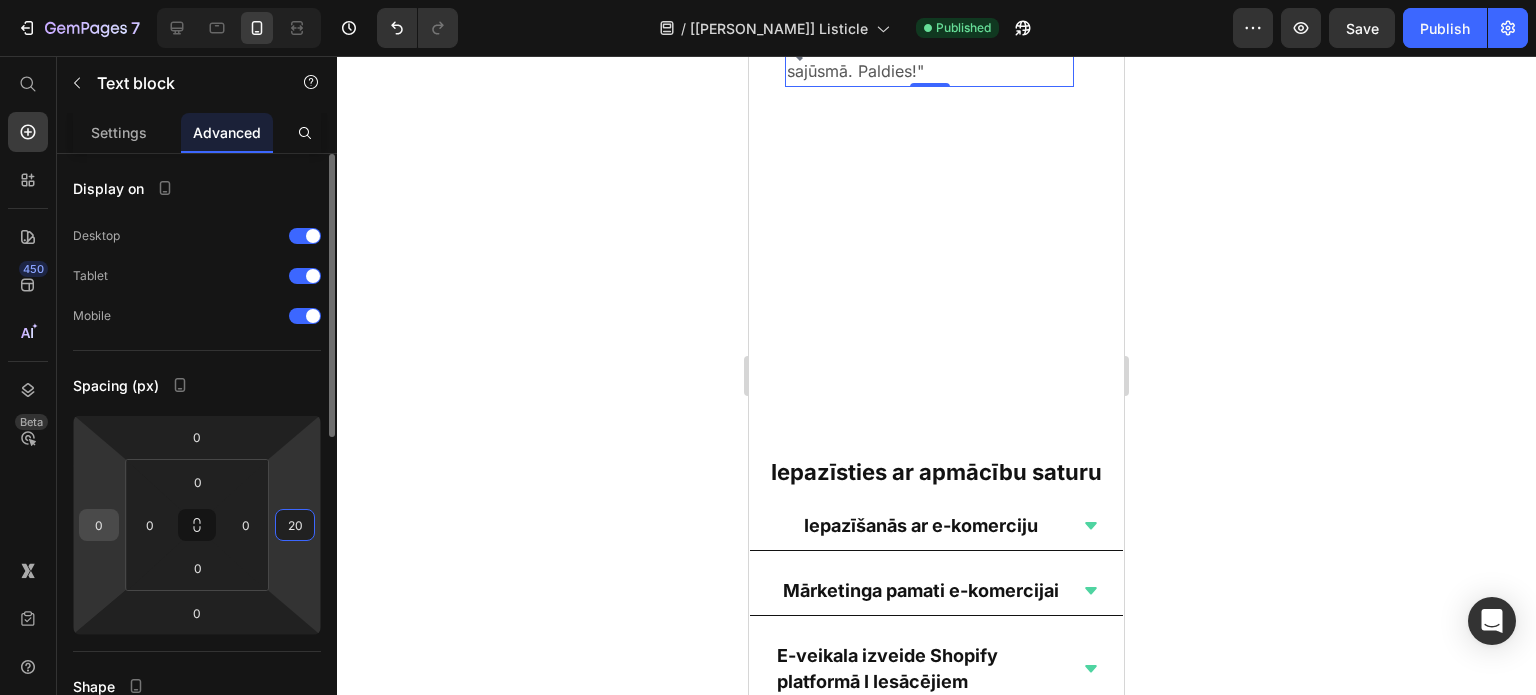 type on "20" 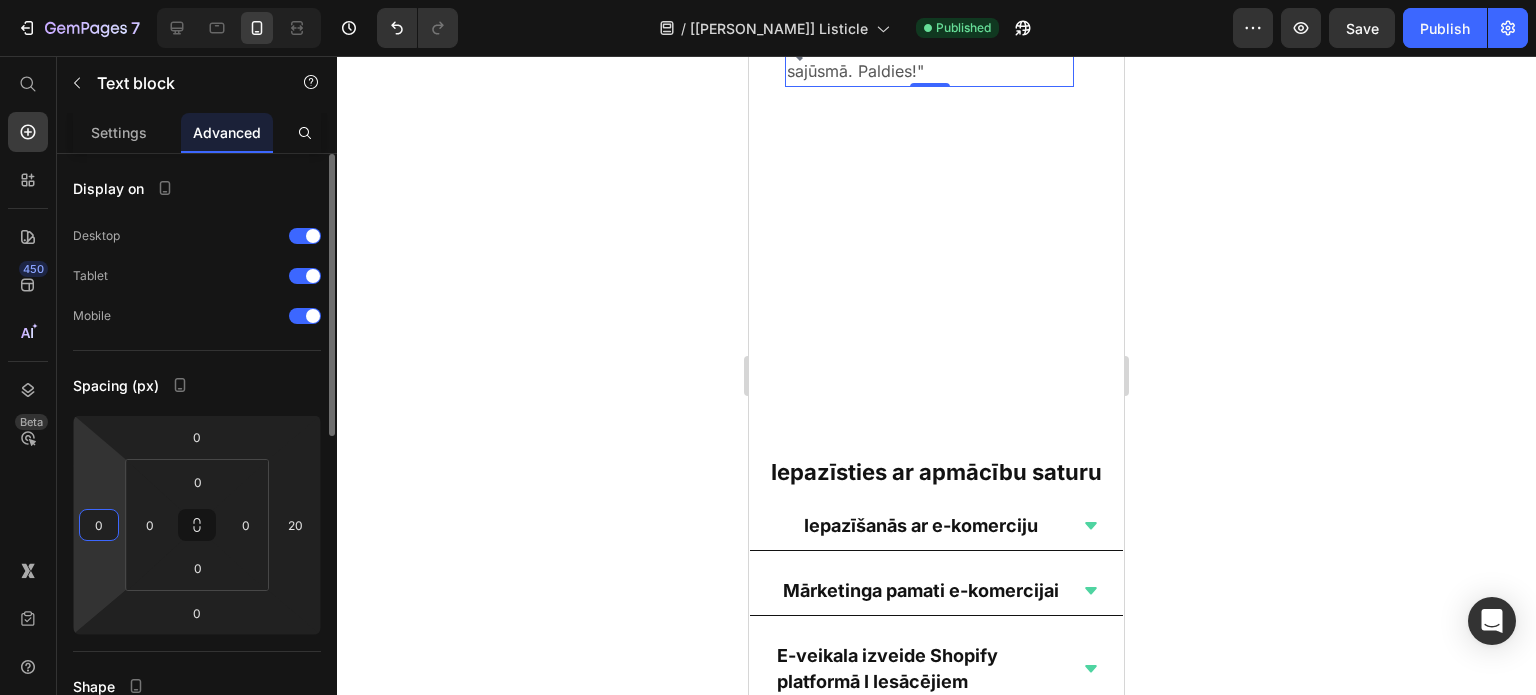 click on "0" at bounding box center [99, 525] 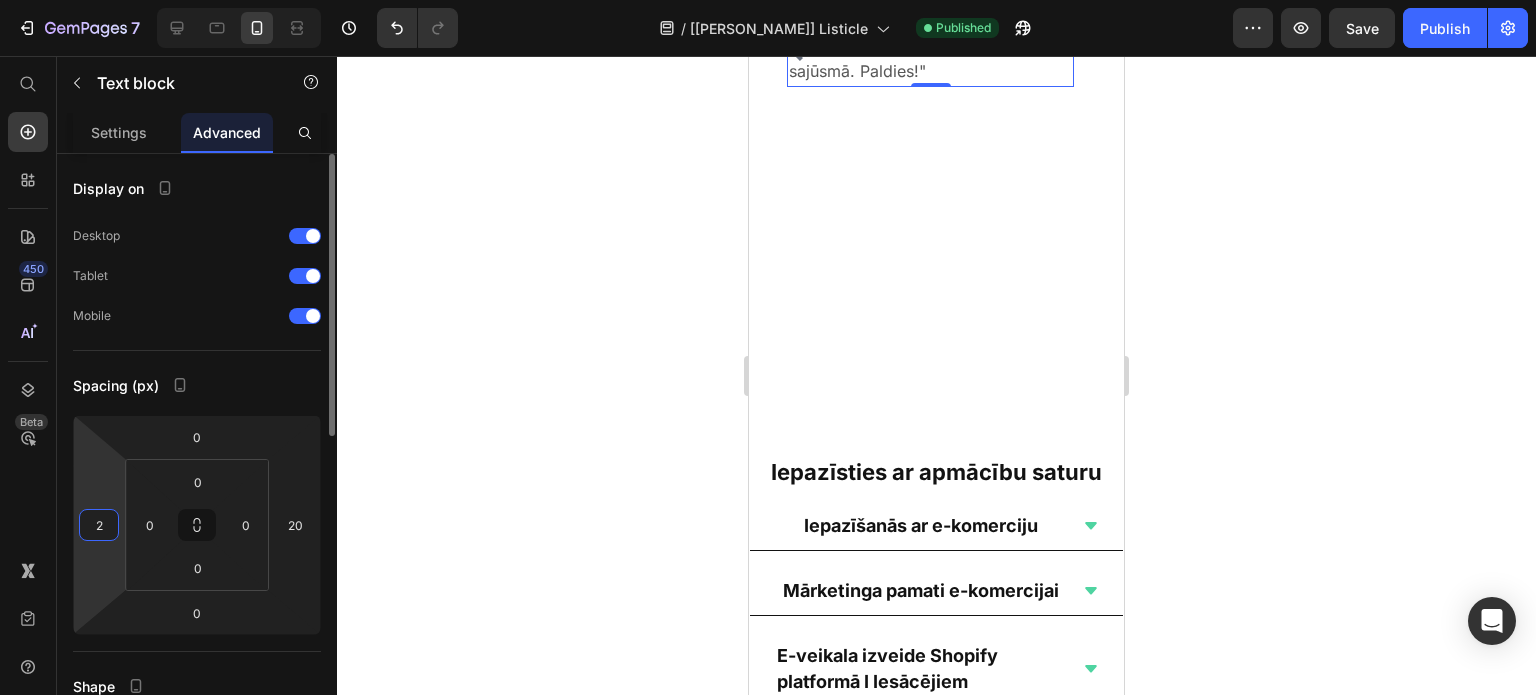 type on "20" 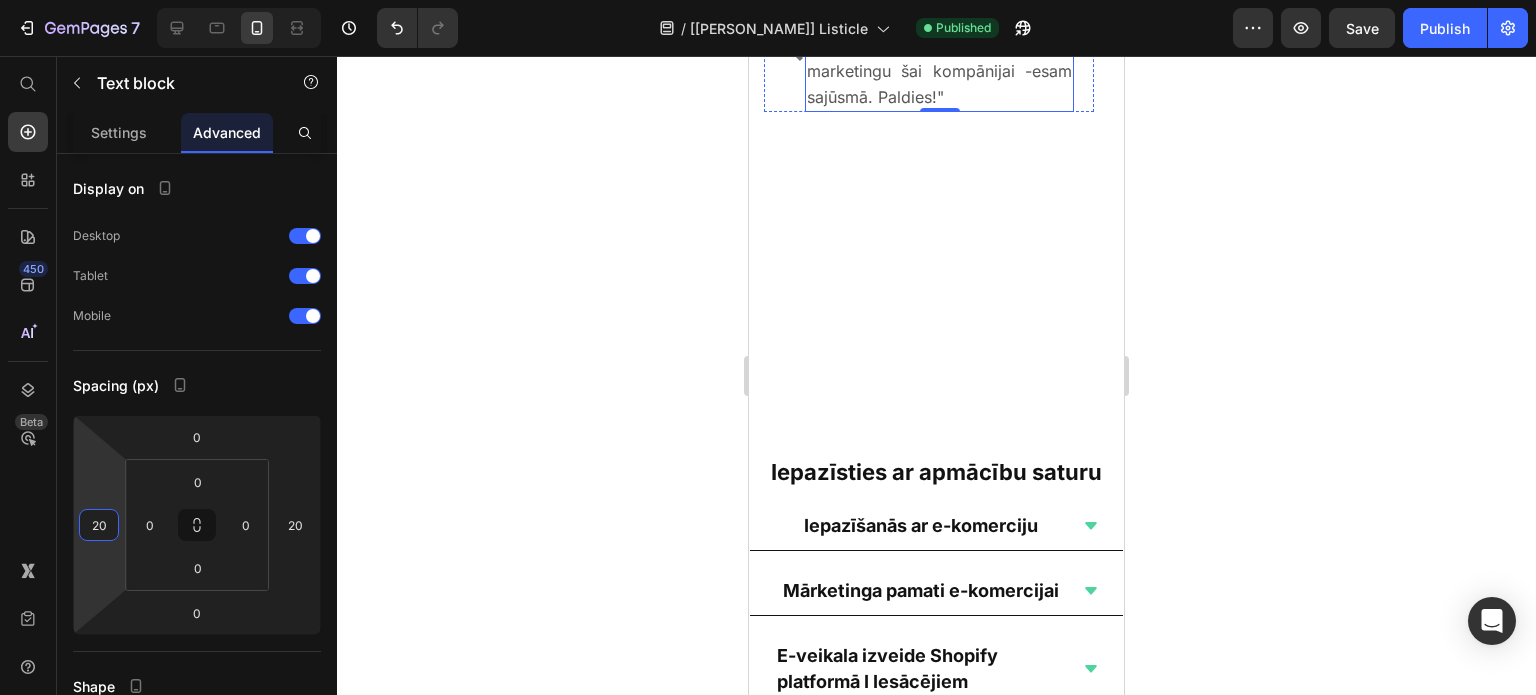 click on "[PERSON_NAME]" at bounding box center [854, -201] 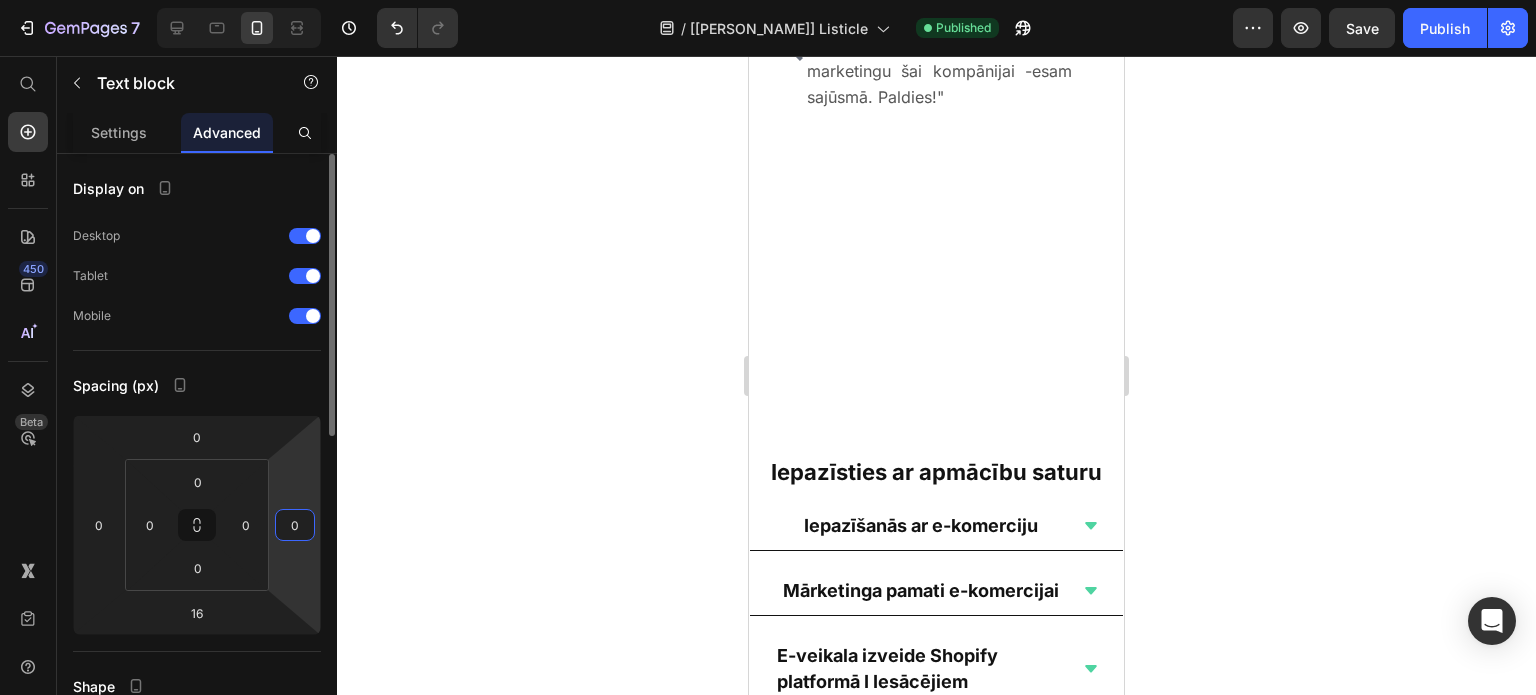 click on "0" at bounding box center [295, 525] 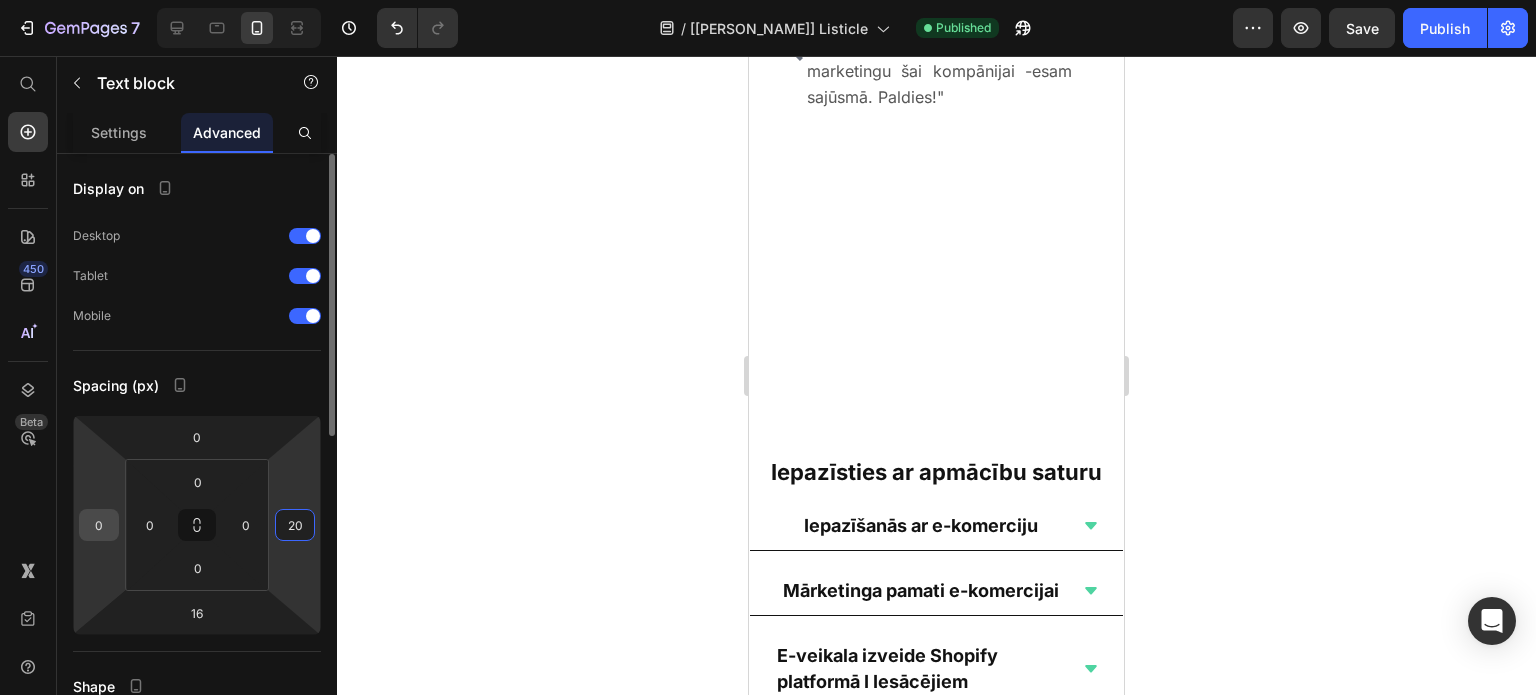 type on "20" 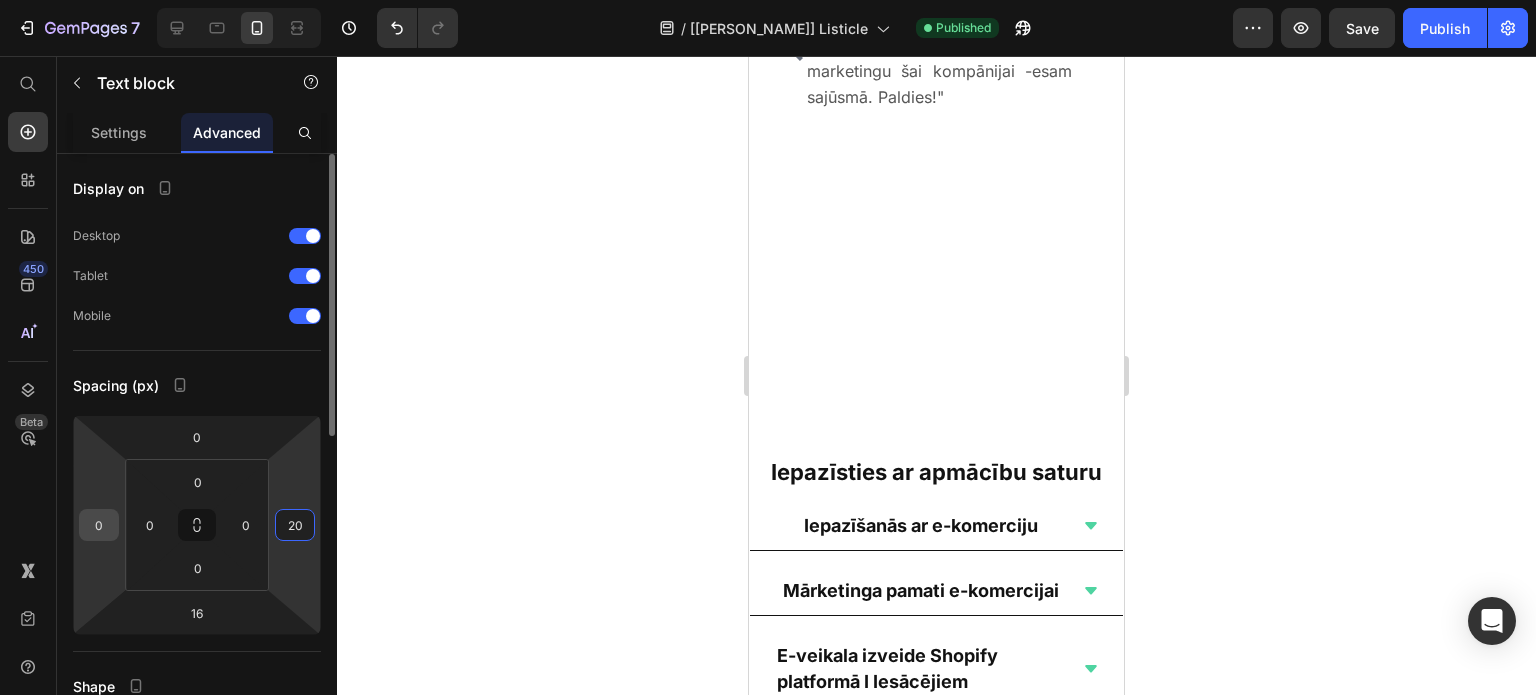 click on "0" at bounding box center (99, 525) 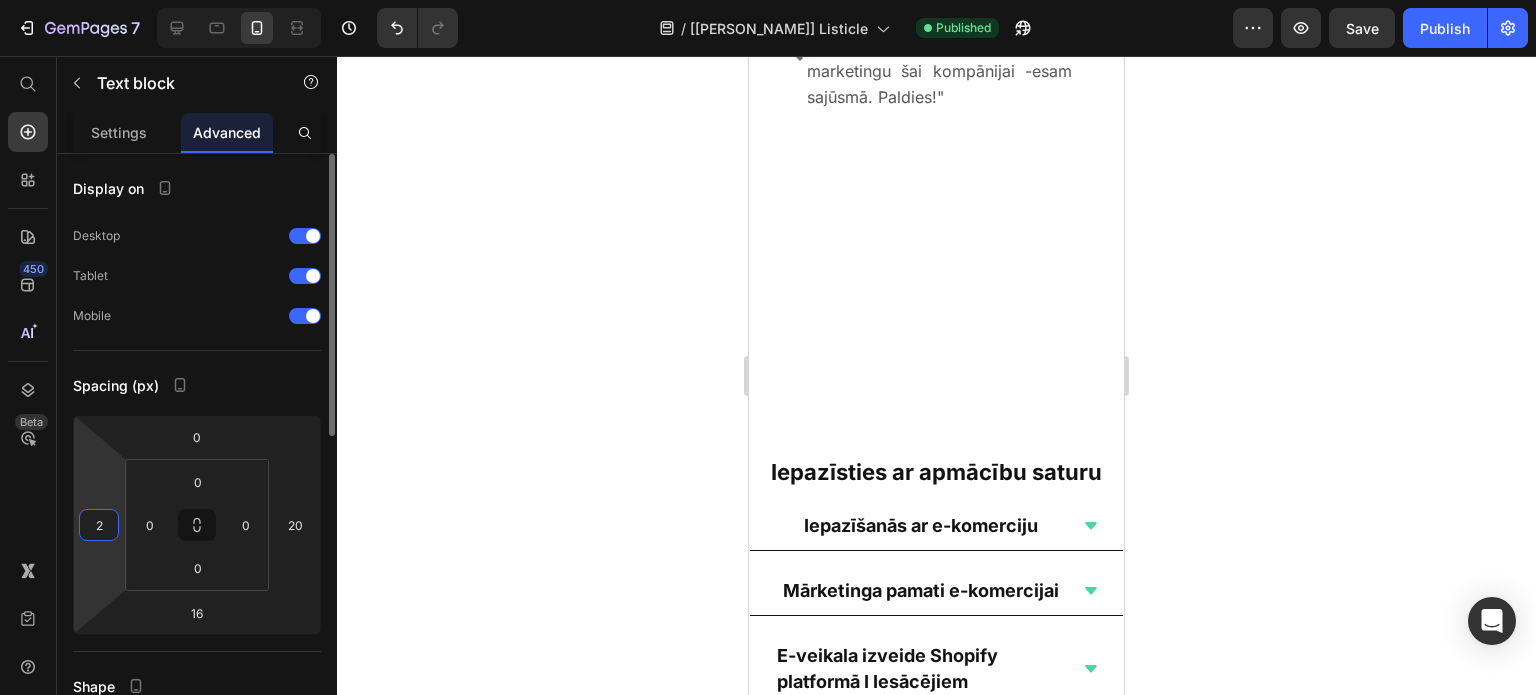 type on "20" 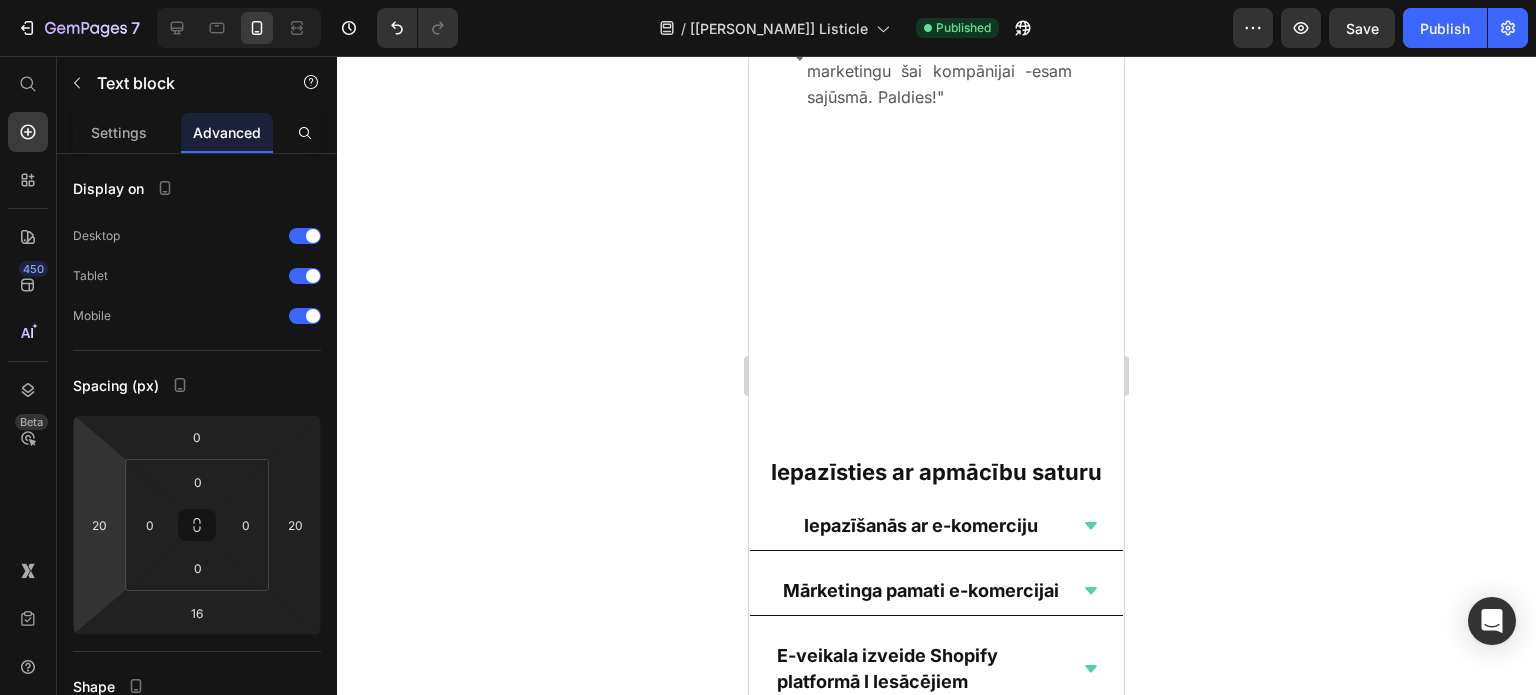 click 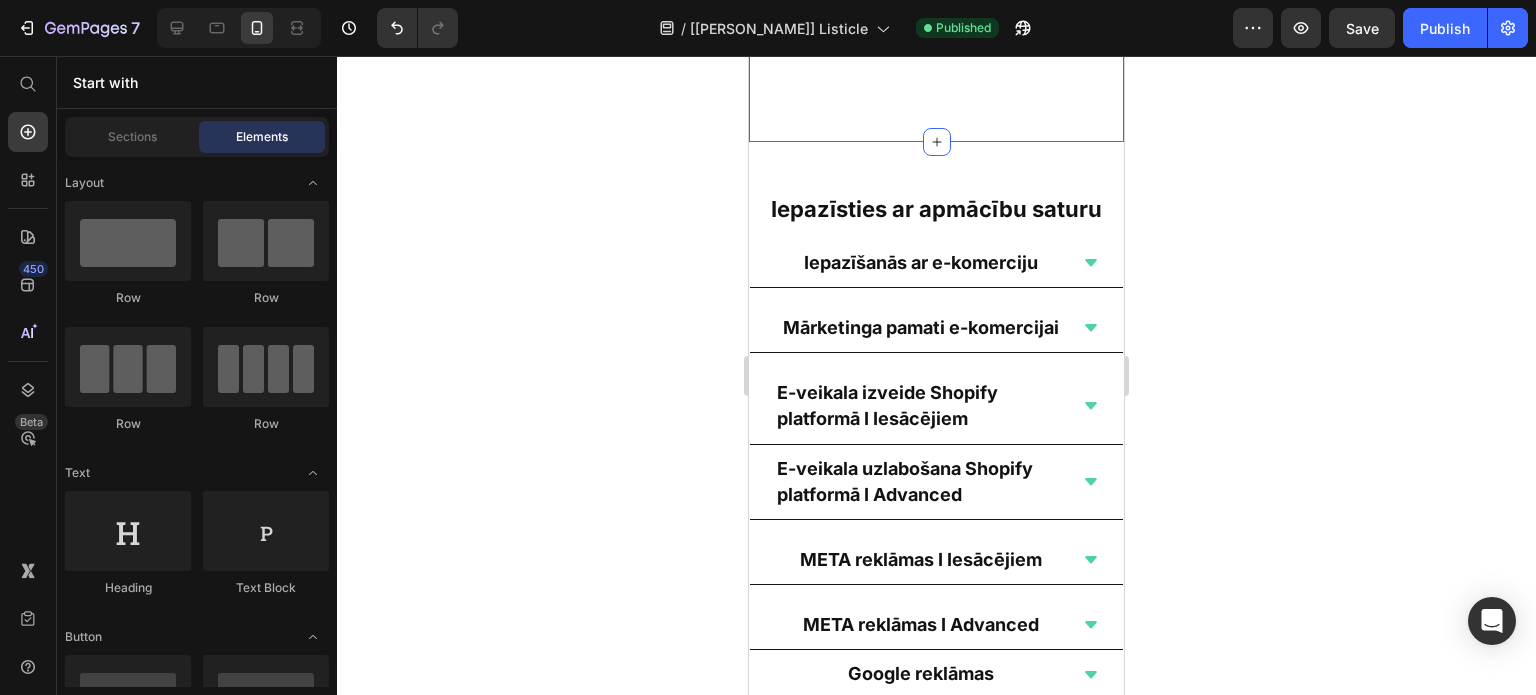 scroll, scrollTop: 6137, scrollLeft: 0, axis: vertical 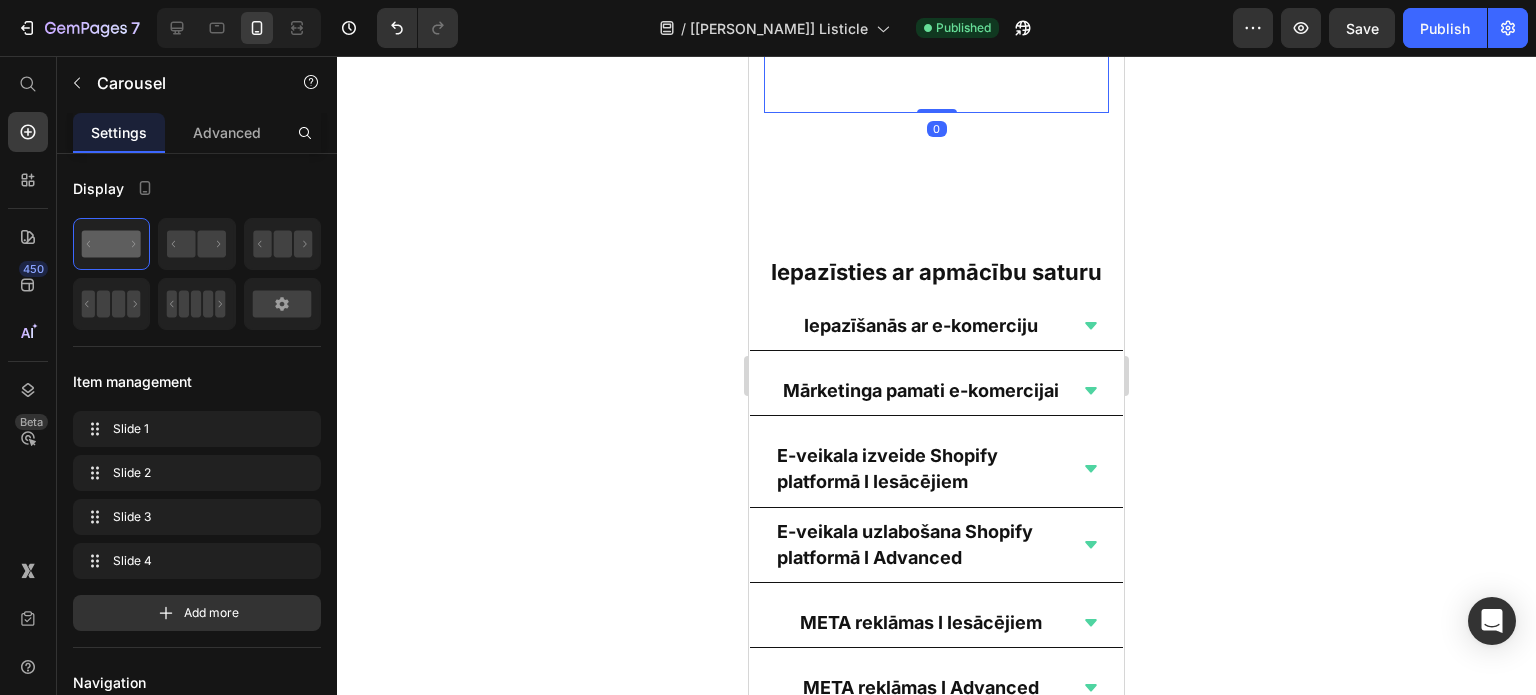 click 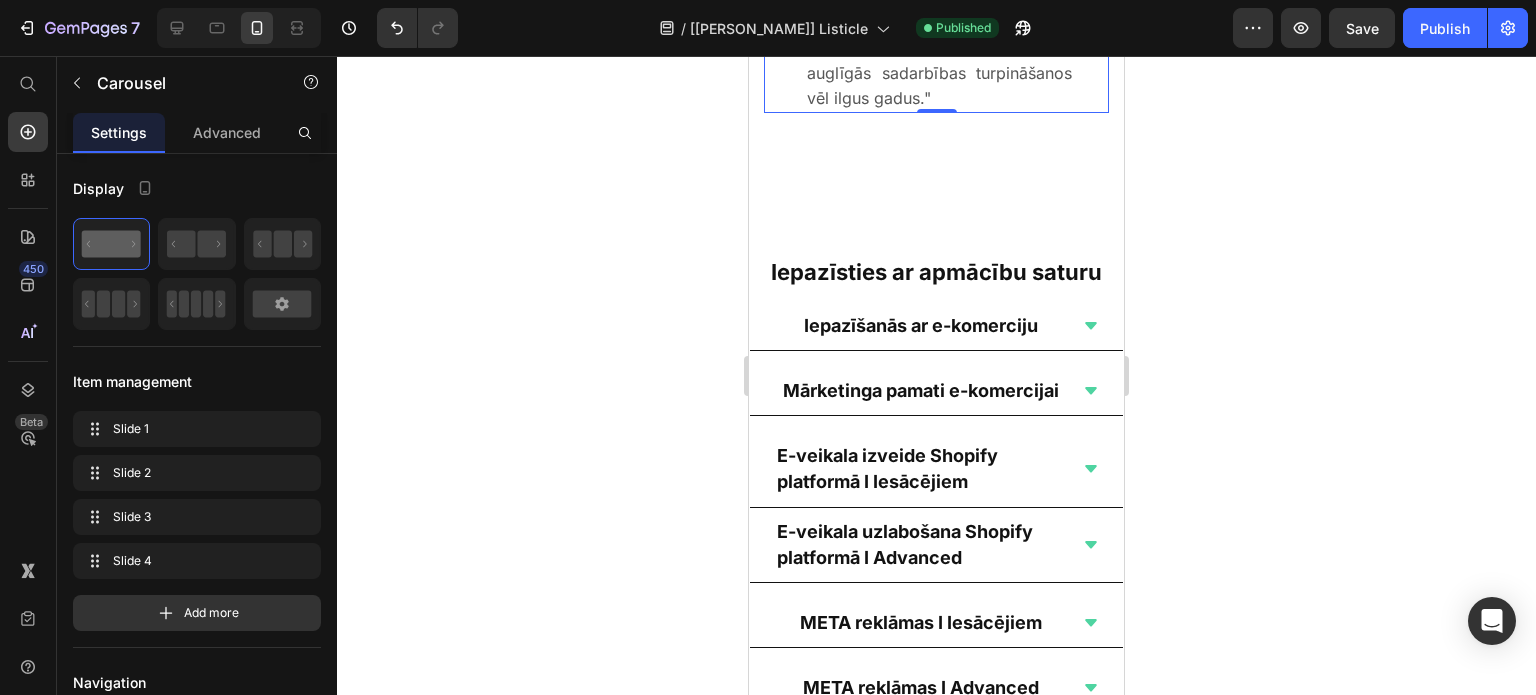 click 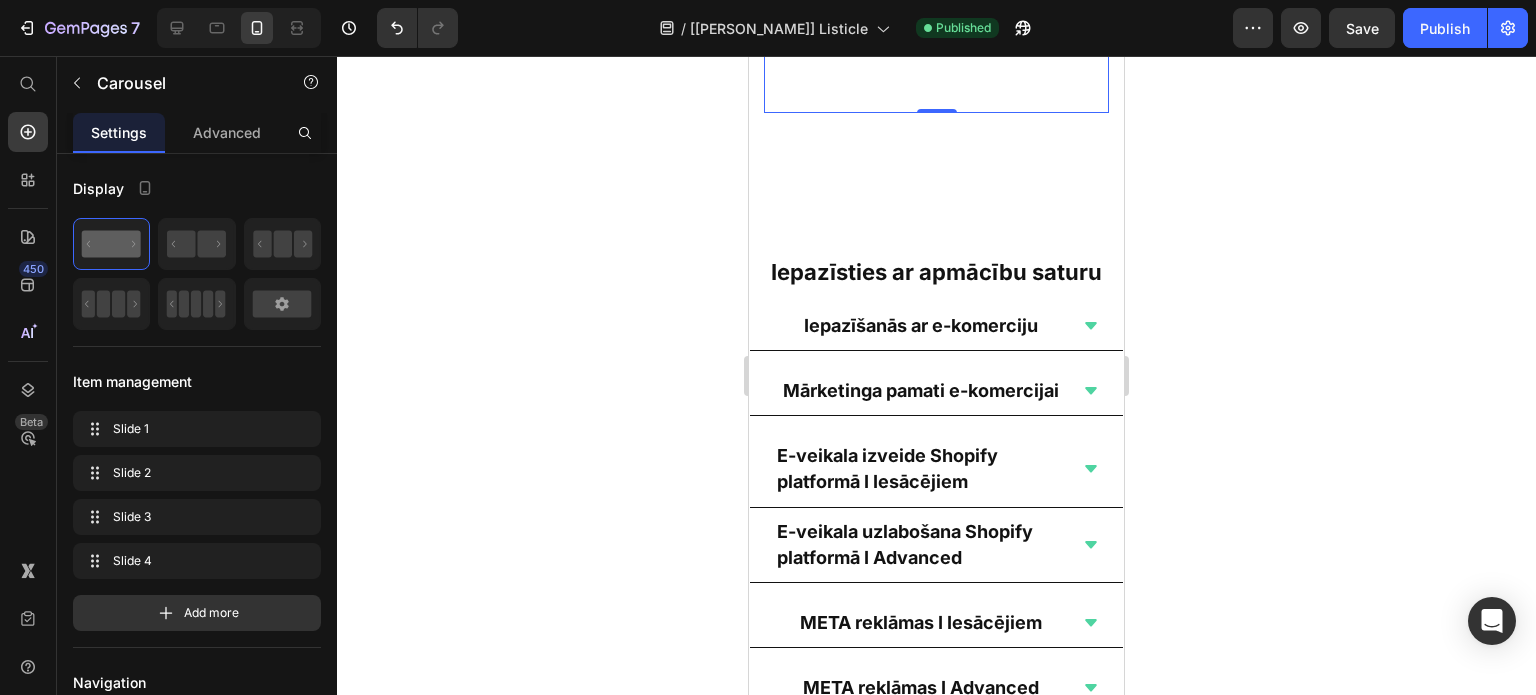 click 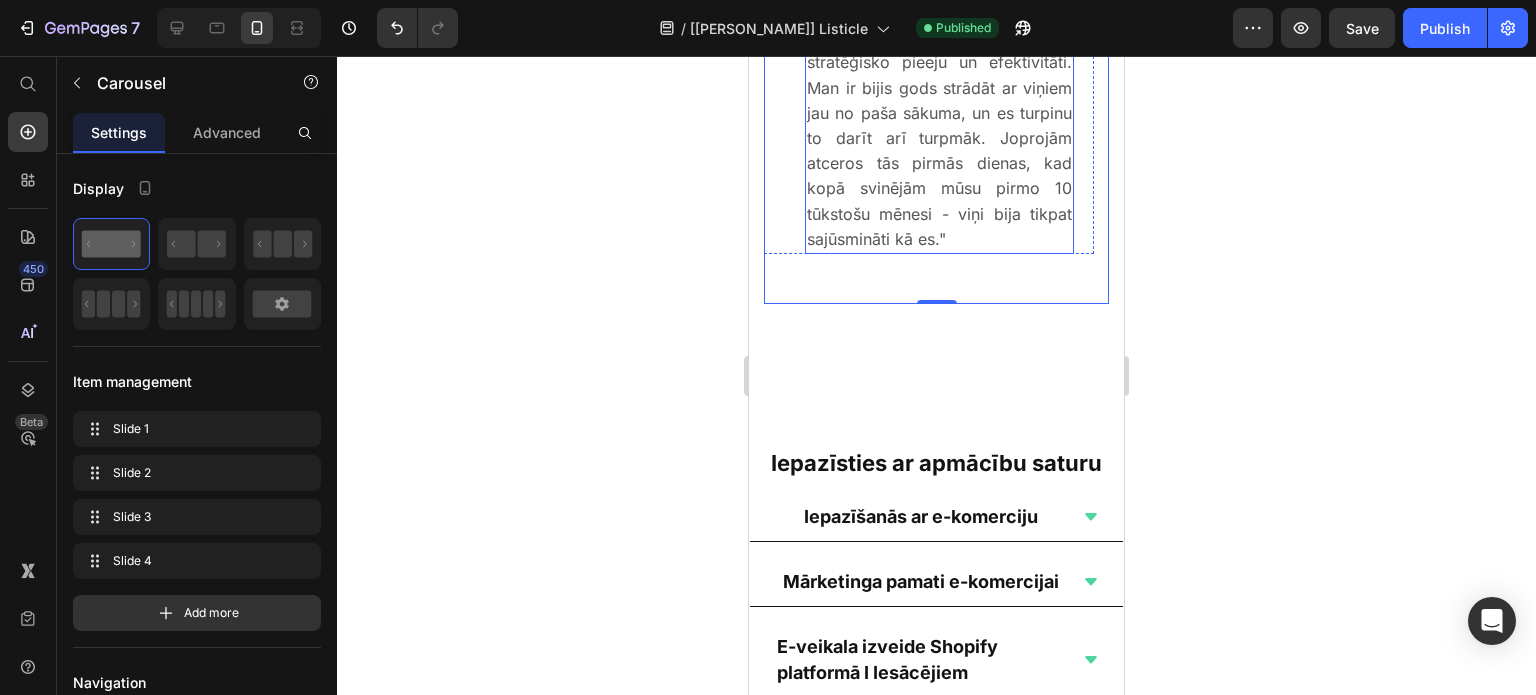 scroll, scrollTop: 5937, scrollLeft: 0, axis: vertical 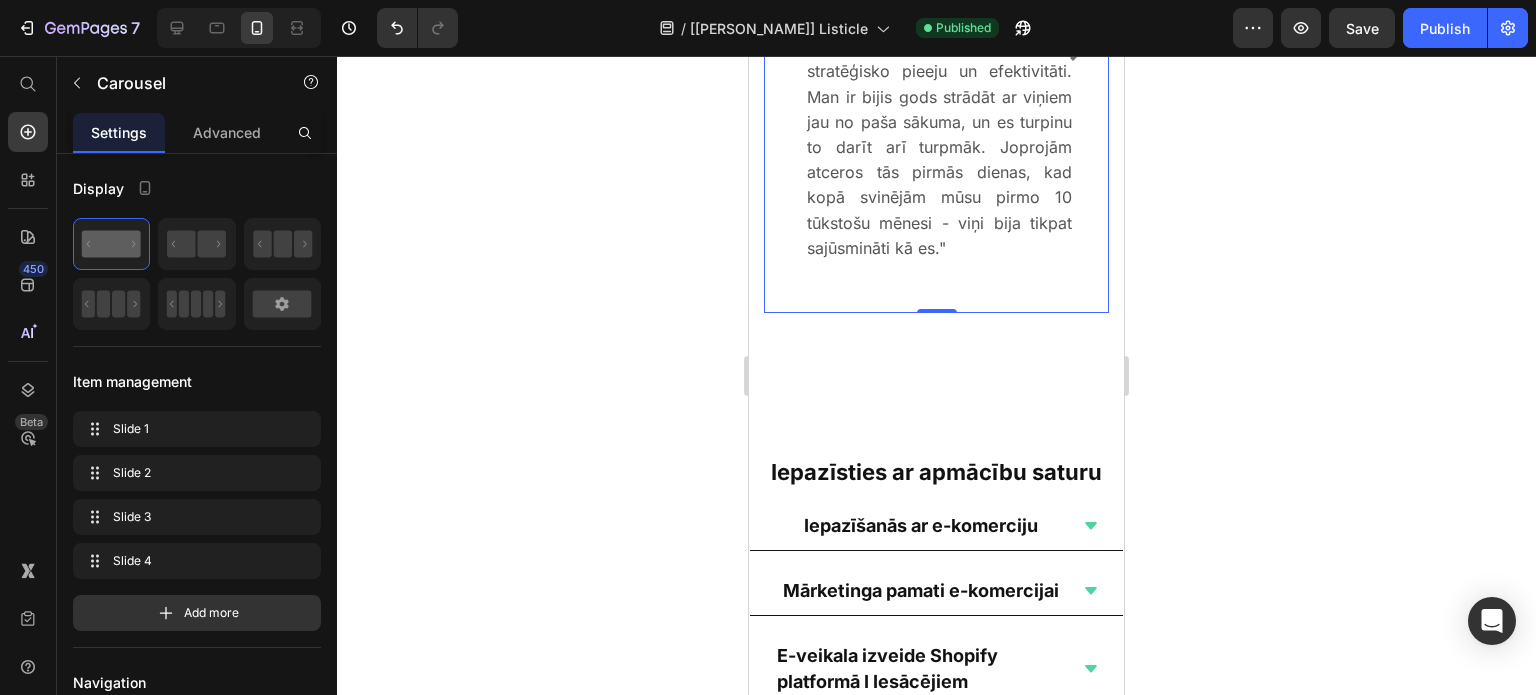click 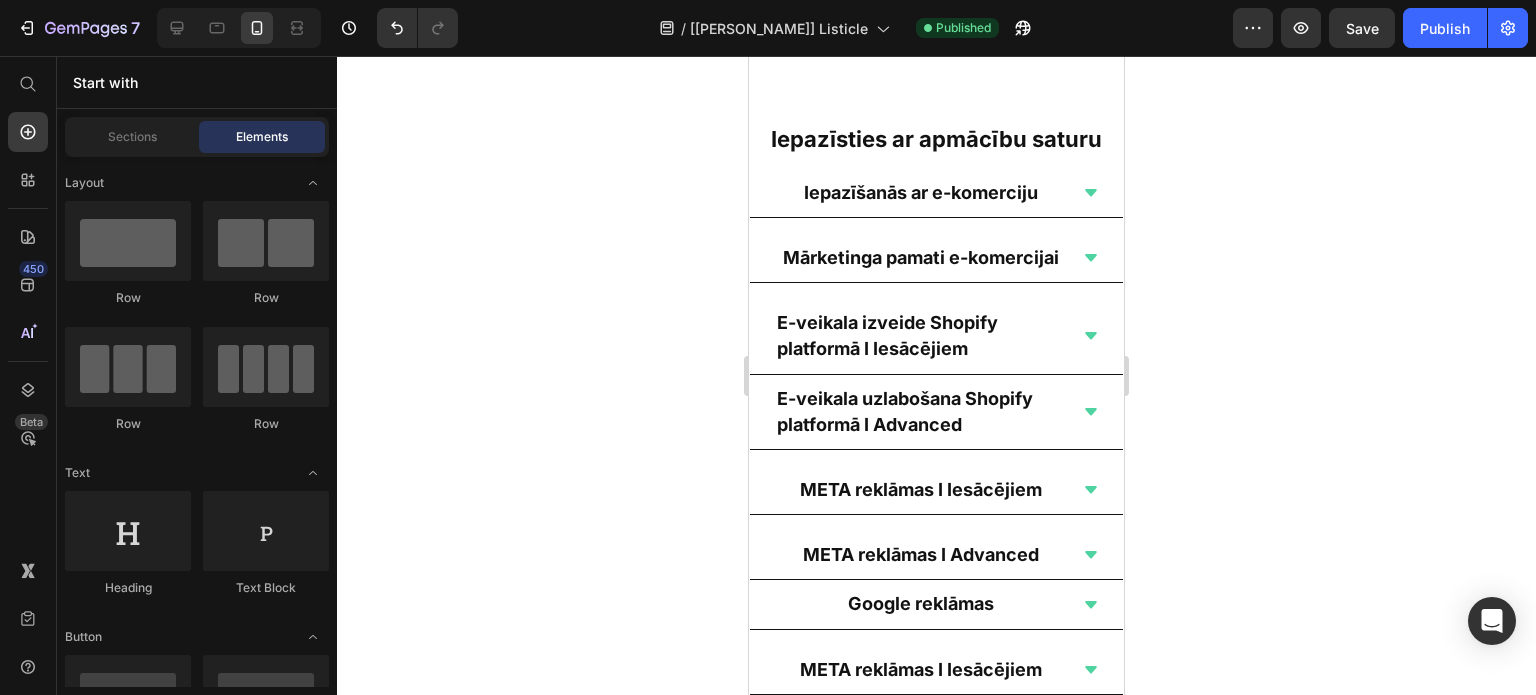 scroll, scrollTop: 6337, scrollLeft: 0, axis: vertical 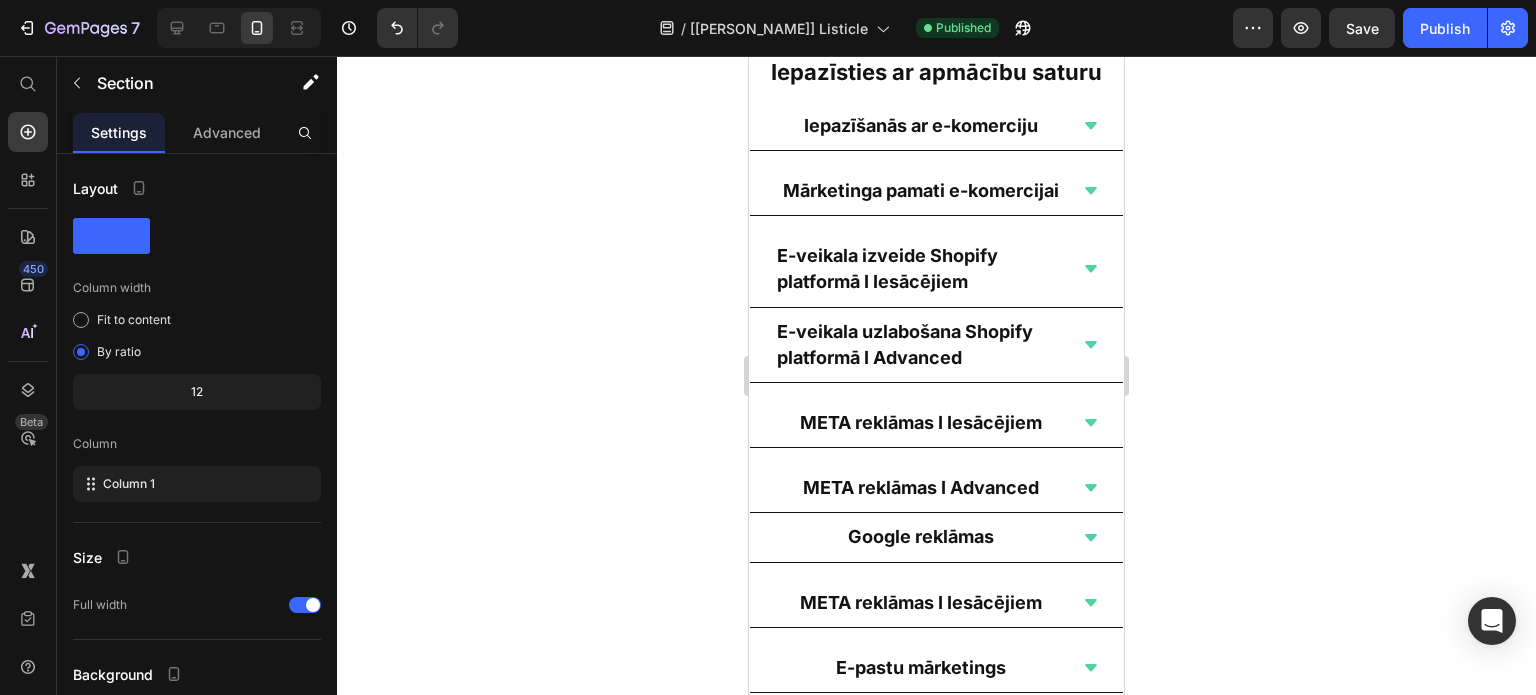 click on "Ko saka mūsu klienti? Heading Ko saka mūsu klienti? Heading                Title Line Image [PERSON_NAME]  I   Valens Nutri Text block " Man ir bijis prieks strādāt ar Intelligence Media, un man jāsaka, ka rezultāti ir bijuši izcili. Viņu zināšanas un centība ir ievērojami veicinājušas mūsu panākumus šogad. Salīdzinot ar pagājušo gadu, mēs esam piedzīvojuši ievērojamu 209% pārdošanas pieaugumu, kas liecina par viņu stratēģisko pieeju un efektivitāti. Man ir bijis gods strādāt ar viņiem jau no paša sākuma, un es turpinu to darīt arī turpmāk. Joprojām atceros tās pirmās dienas, kad kopā svinējām mūsu pirmo 10 tūkstošu mēnesi - viņi bija tikpat sajūsmināti kā es. " Text block Row Image [PERSON_NAME]  I   Ceļo ar Mariku Text block " " Text block Row Image [PERSON_NAME]  I   Ceļo ar Mariku Text block " " Text block Row Image [PERSON_NAME] I   Interlux Travel Text block " Ceram uz mūsu auglīgās sadarbības turpināšanos vēl ilgus gadus . " Text block Row" at bounding box center (936, -374) 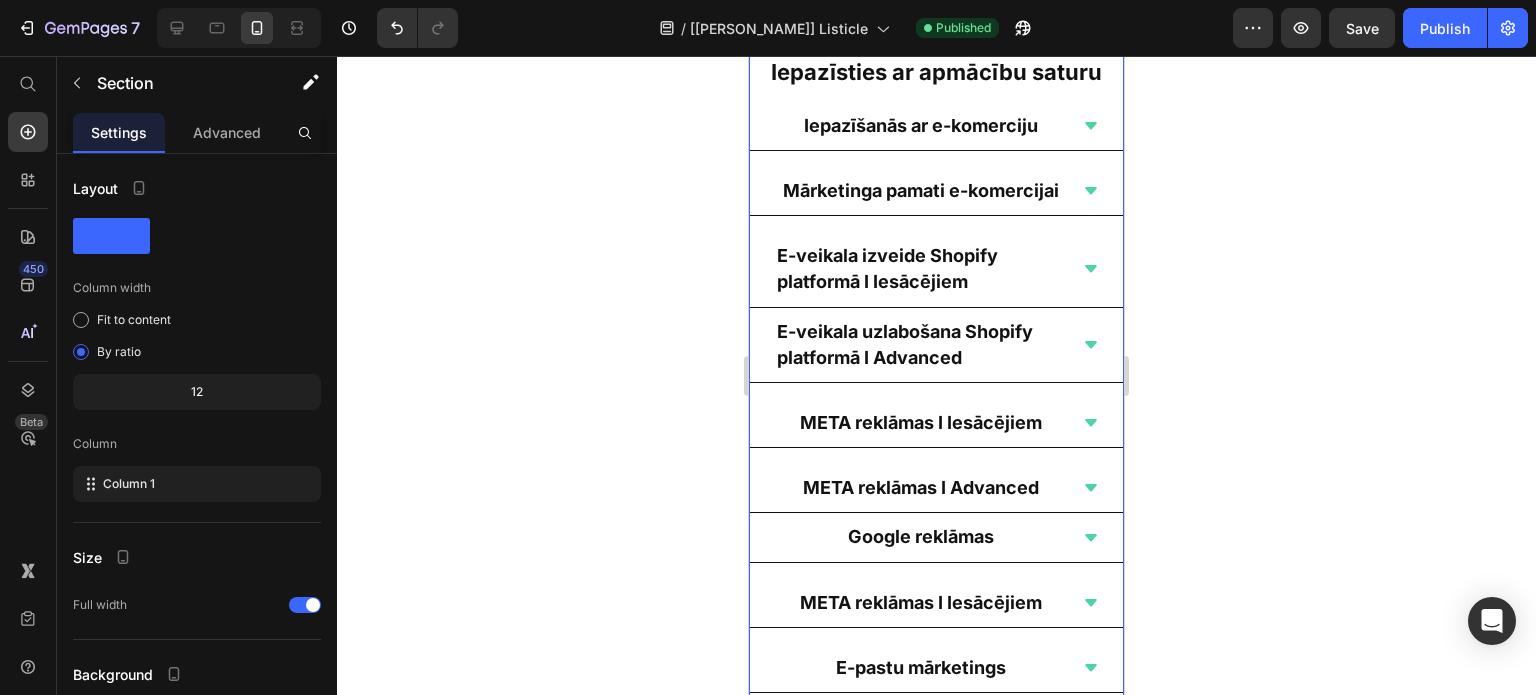 click on "Iepazīsties ar apmācību saturu Heading
Iepazīšanās ar e-komerciju
Mārketinga pamati e-komercijai
E-veikala izveide Shopify platformā I Iesācējiem Accordion
E-veikala uzlabošana Shopify platformā I Advanced
META reklāmas I Iesācējiem
META reklāmas I Advanced Accordion
Google reklāmas
META reklāmas I Iesācējiem
E-pastu mārketings Accordion Pievienojies UCAN! Button Section 8" at bounding box center (936, 418) 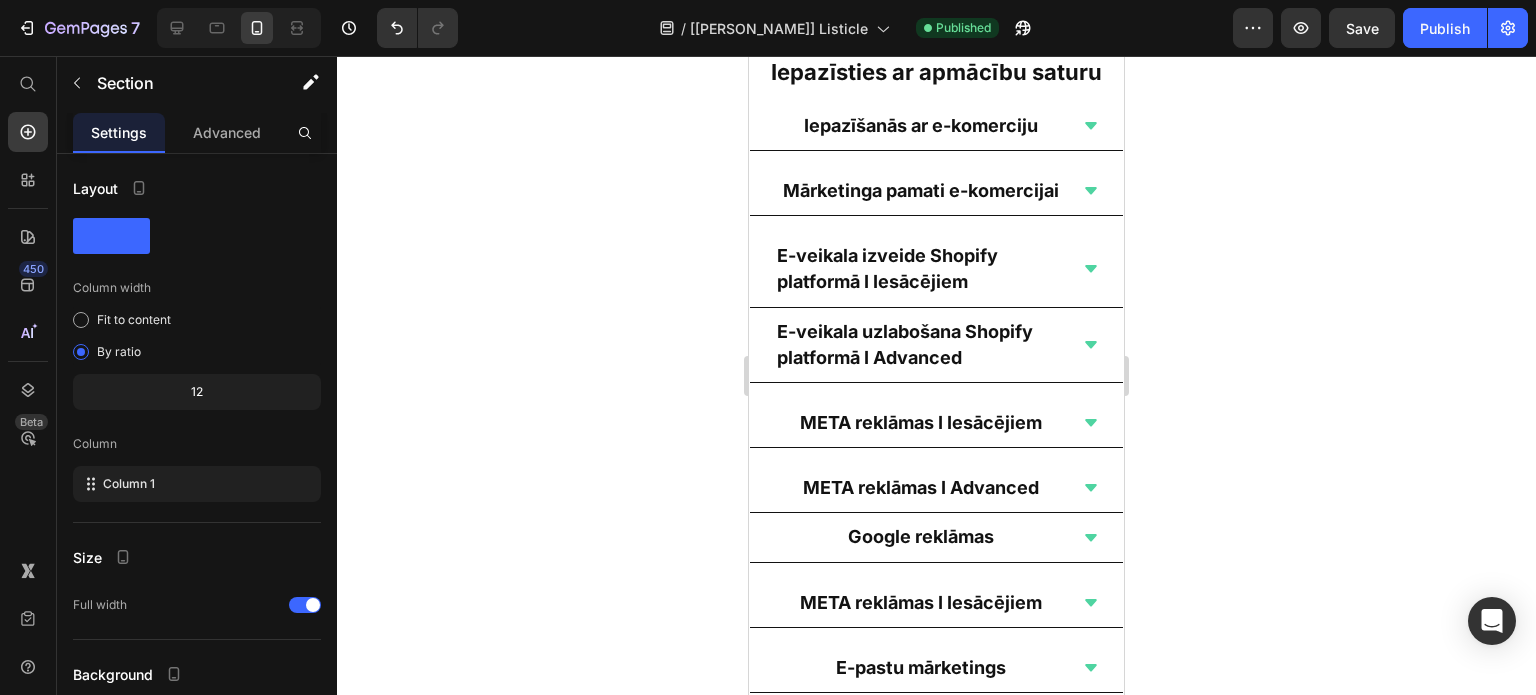 click on "Image [PERSON_NAME]  I   Valens Nutri Text block " Man ir bijis prieks strādāt ar Intelligence Media, un man jāsaka, ka rezultāti ir bijuši izcili. Viņu zināšanas un centība ir ievērojami veicinājušas mūsu panākumus šogad. Salīdzinot ar pagājušo gadu, mēs esam piedzīvojuši ievērojamu 209% pārdošanas pieaugumu, kas liecina par viņu stratēģisko pieeju un efektivitāti. Man ir bijis gods strādāt ar viņiem jau no paša sākuma, un es turpinu to darīt arī turpmāk. Joprojām atceros tās pirmās dienas, kad kopā svinējām mūsu pirmo 10 tūkstošu mēnesi - viņi bija tikpat sajūsmināti kā es. " Text block Row" at bounding box center [929, -351] 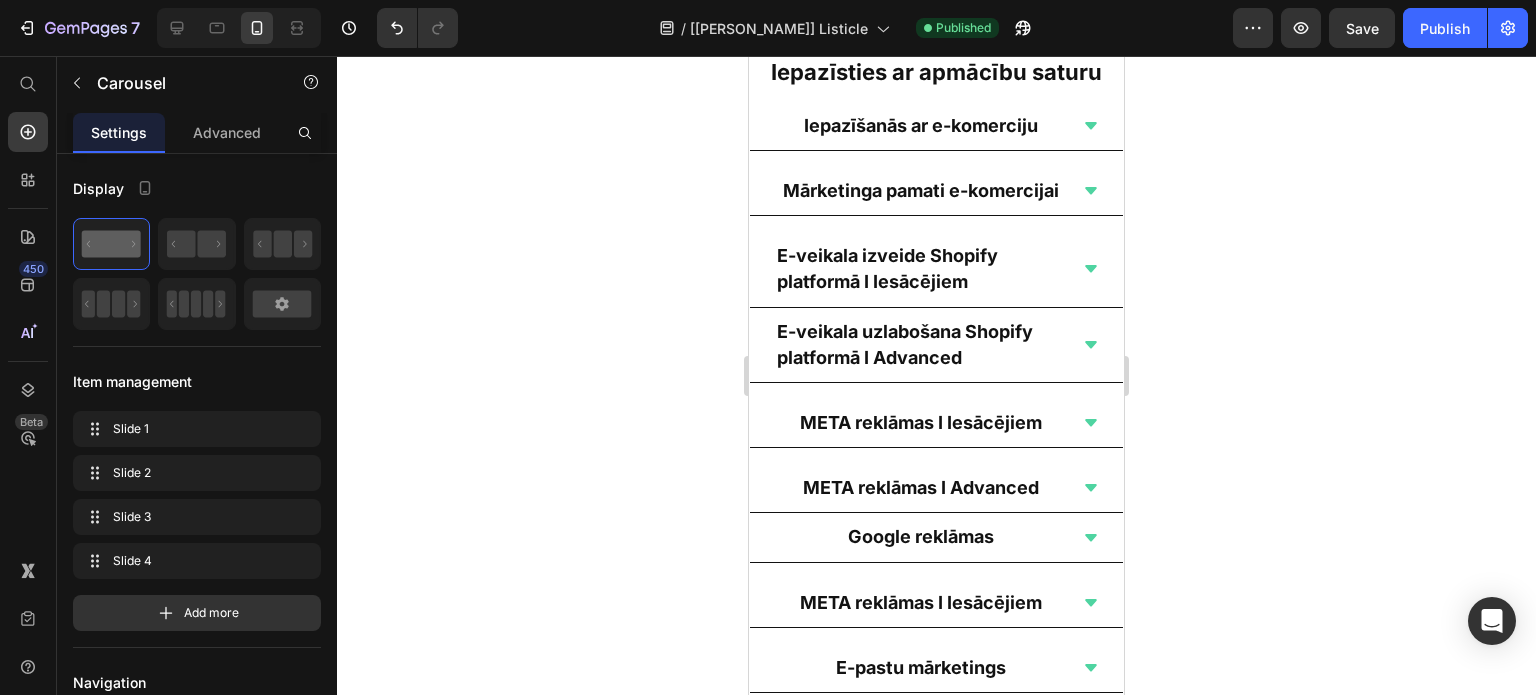 drag, startPoint x: 930, startPoint y: 269, endPoint x: 931, endPoint y: 245, distance: 24.020824 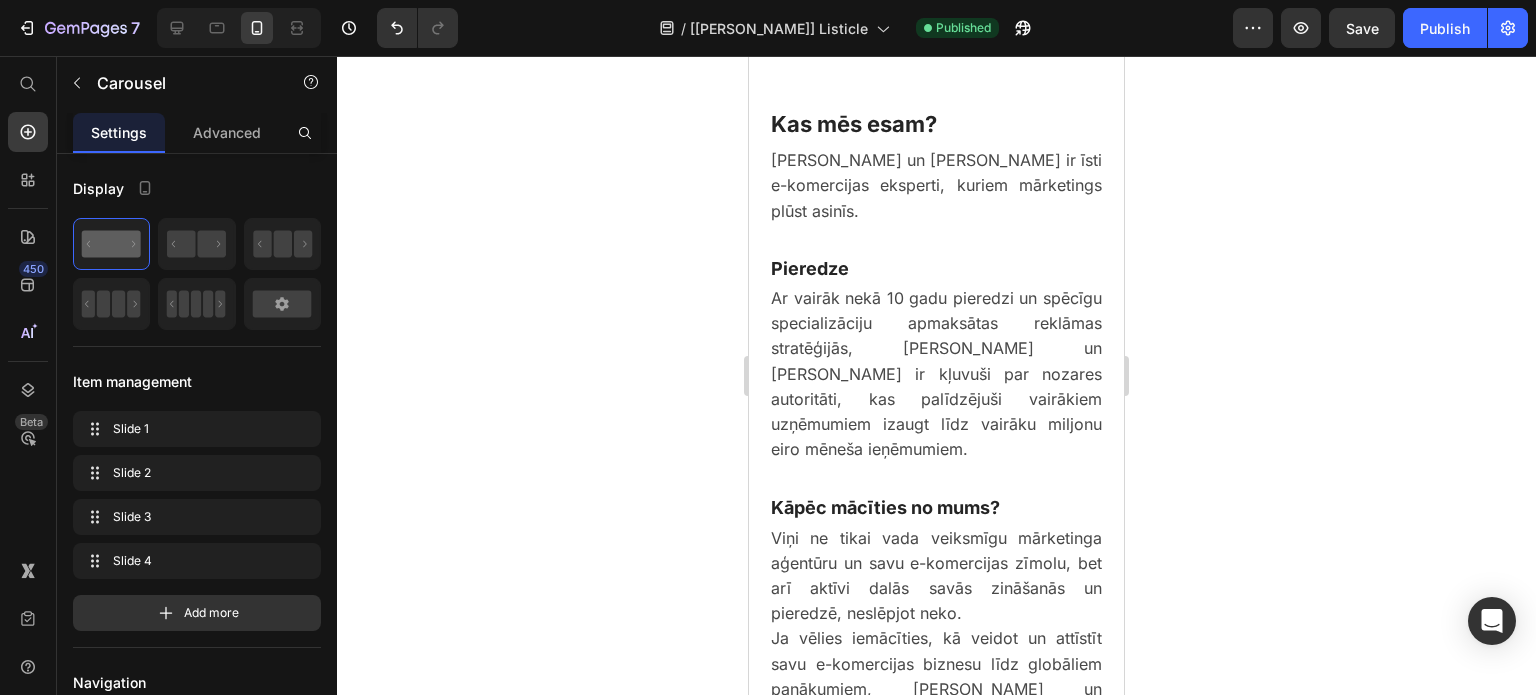 scroll, scrollTop: 4300, scrollLeft: 0, axis: vertical 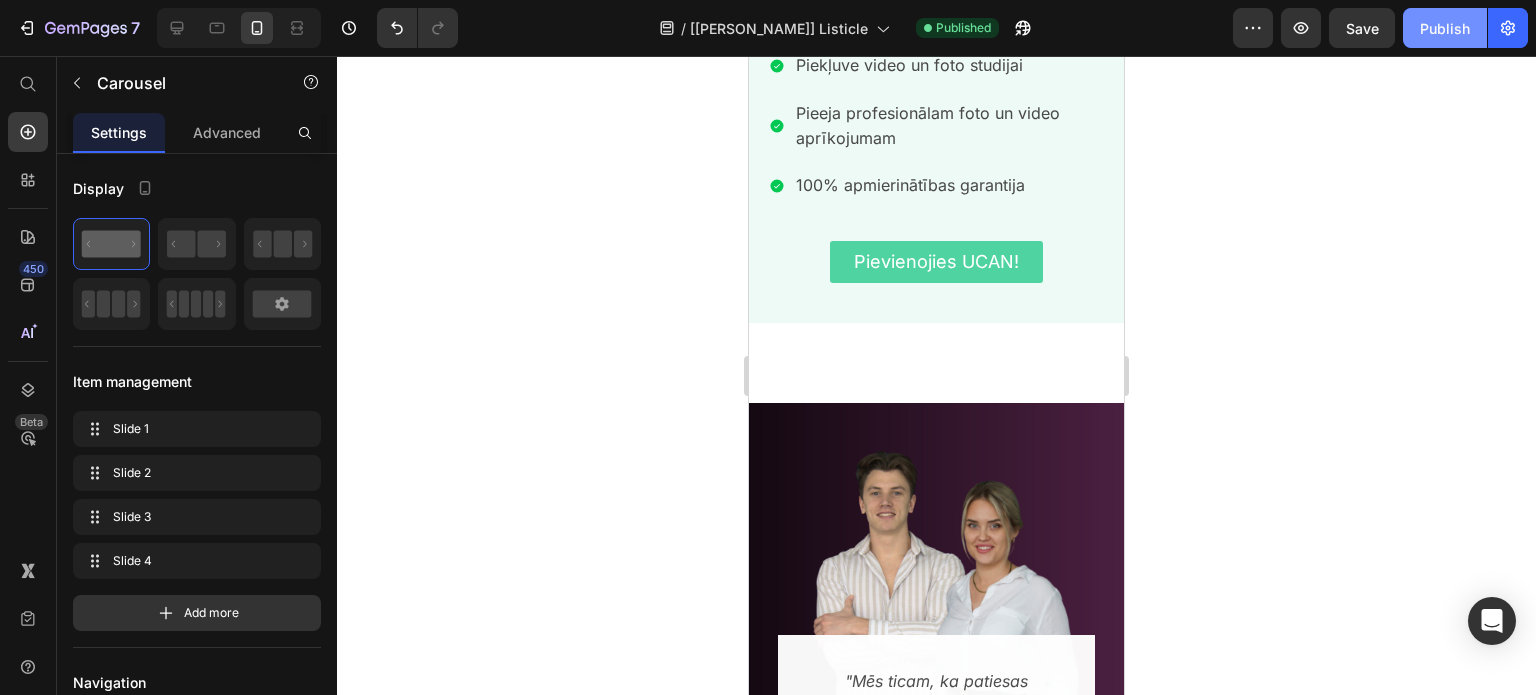 click on "Publish" at bounding box center [1445, 28] 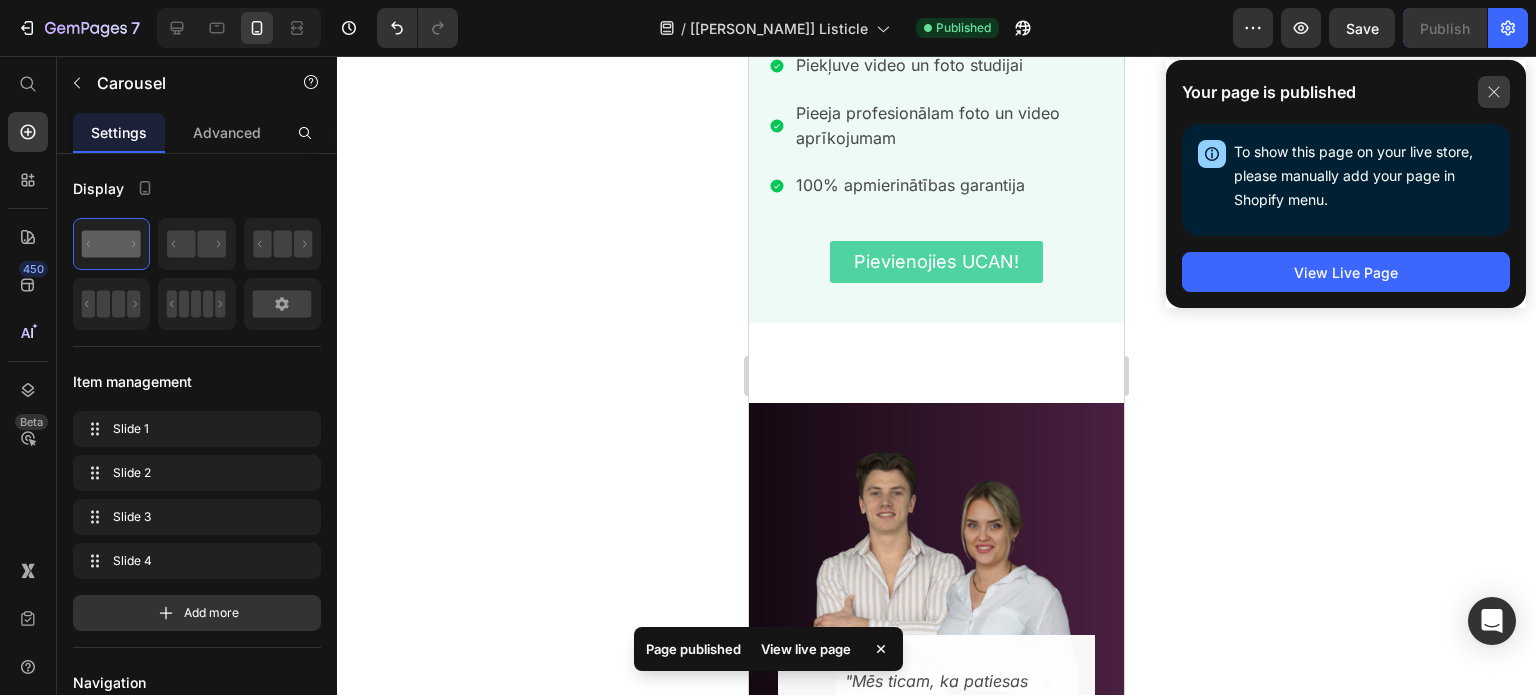 click 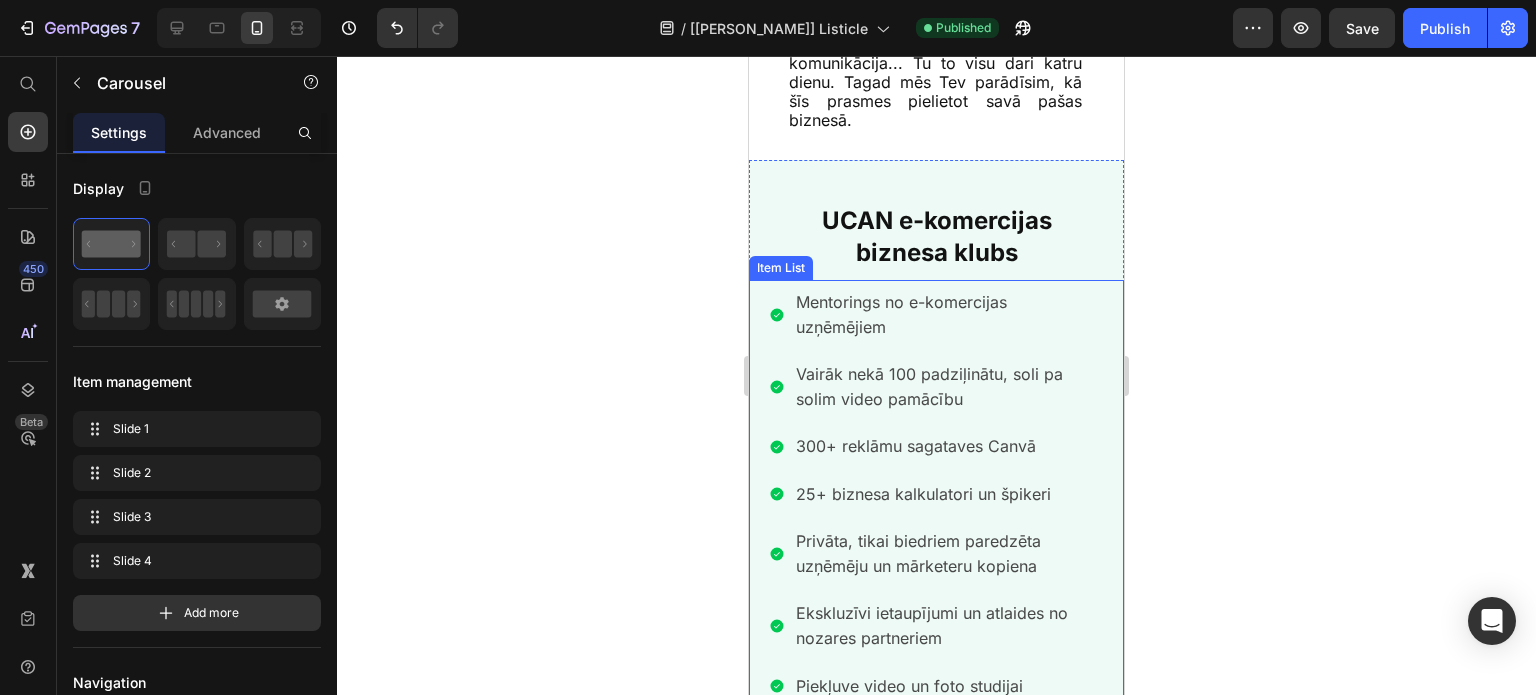 scroll, scrollTop: 3700, scrollLeft: 0, axis: vertical 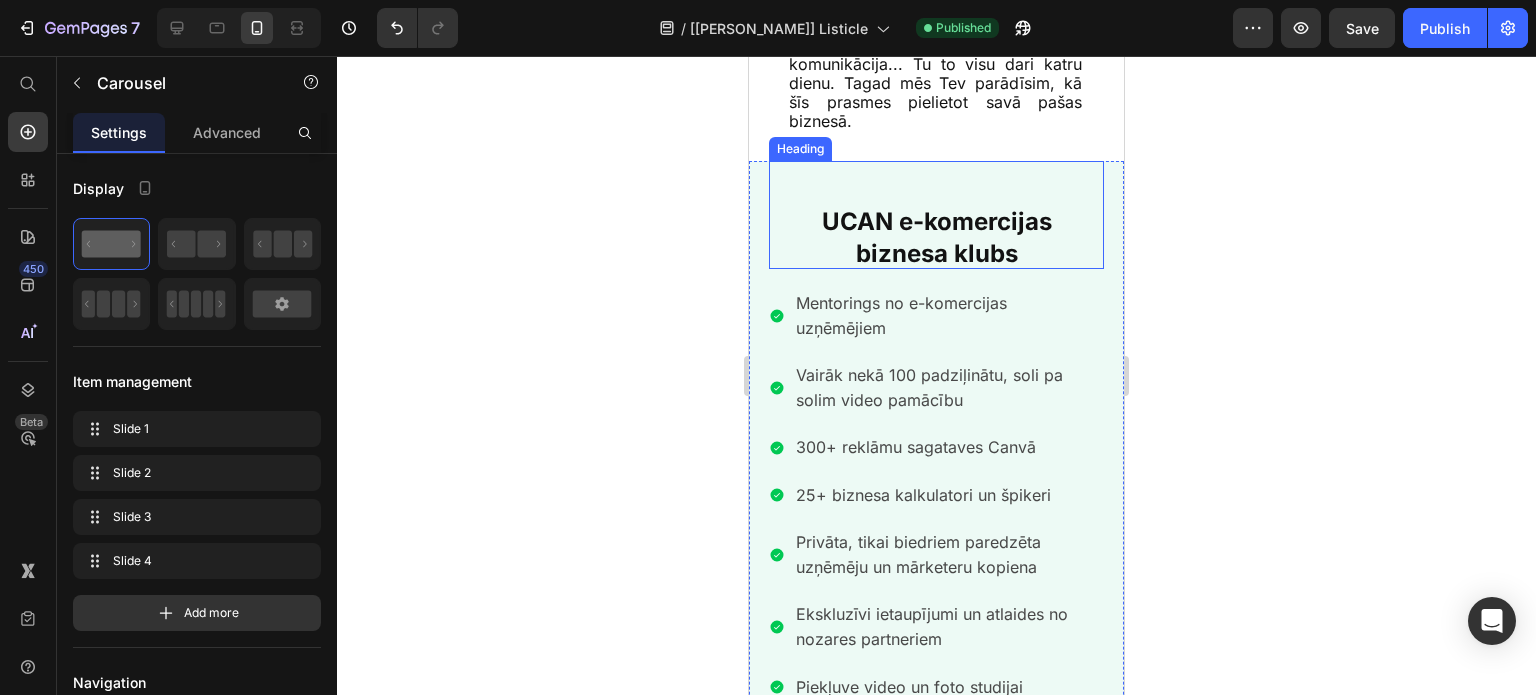 click on "biznesa klubs" at bounding box center [937, 253] 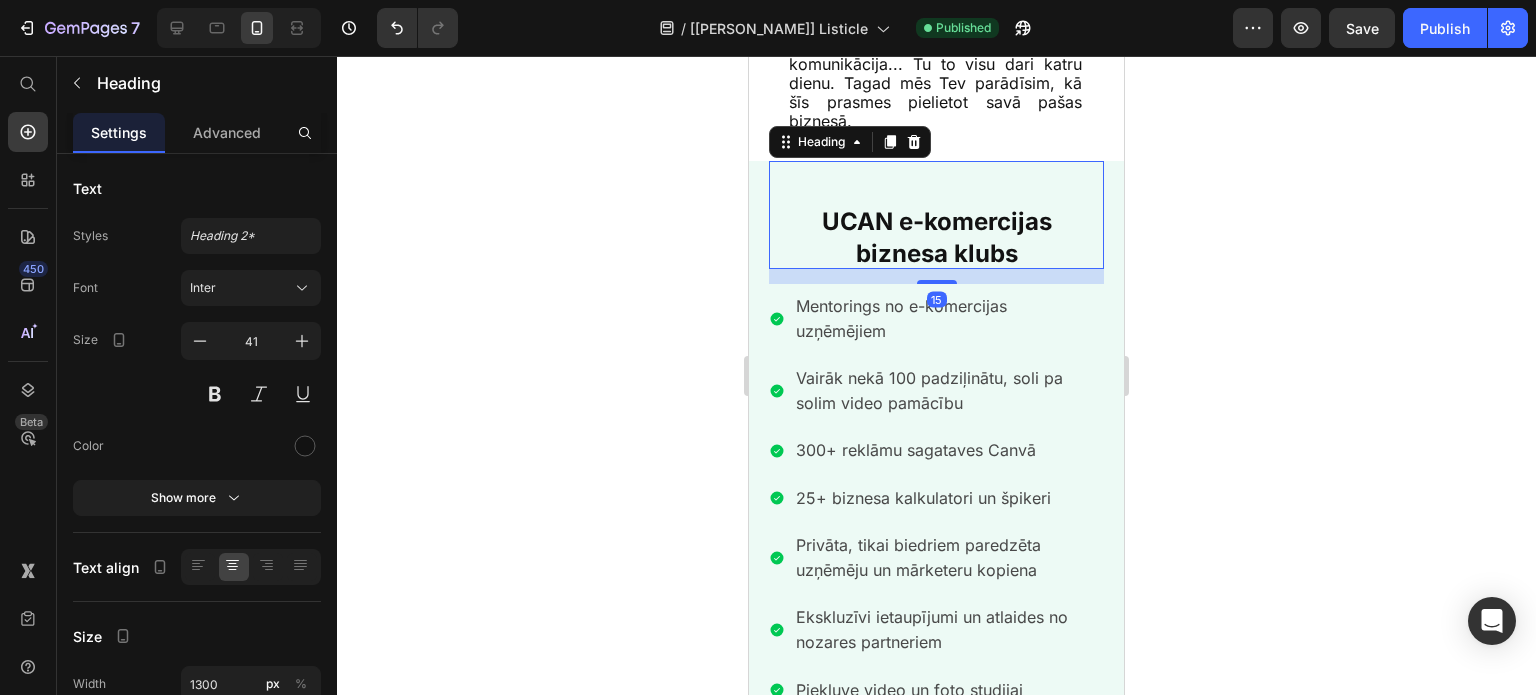 drag, startPoint x: 924, startPoint y: 255, endPoint x: 1034, endPoint y: 245, distance: 110.45361 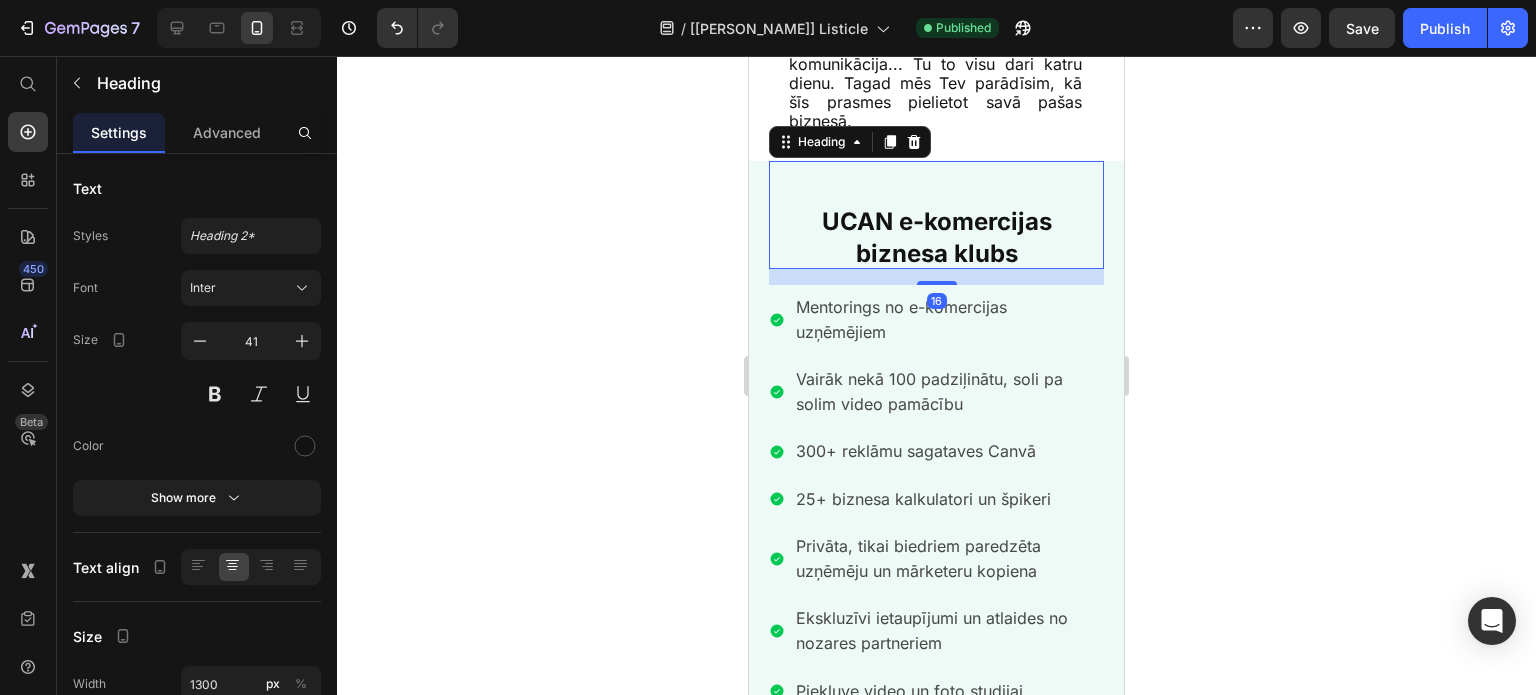 click 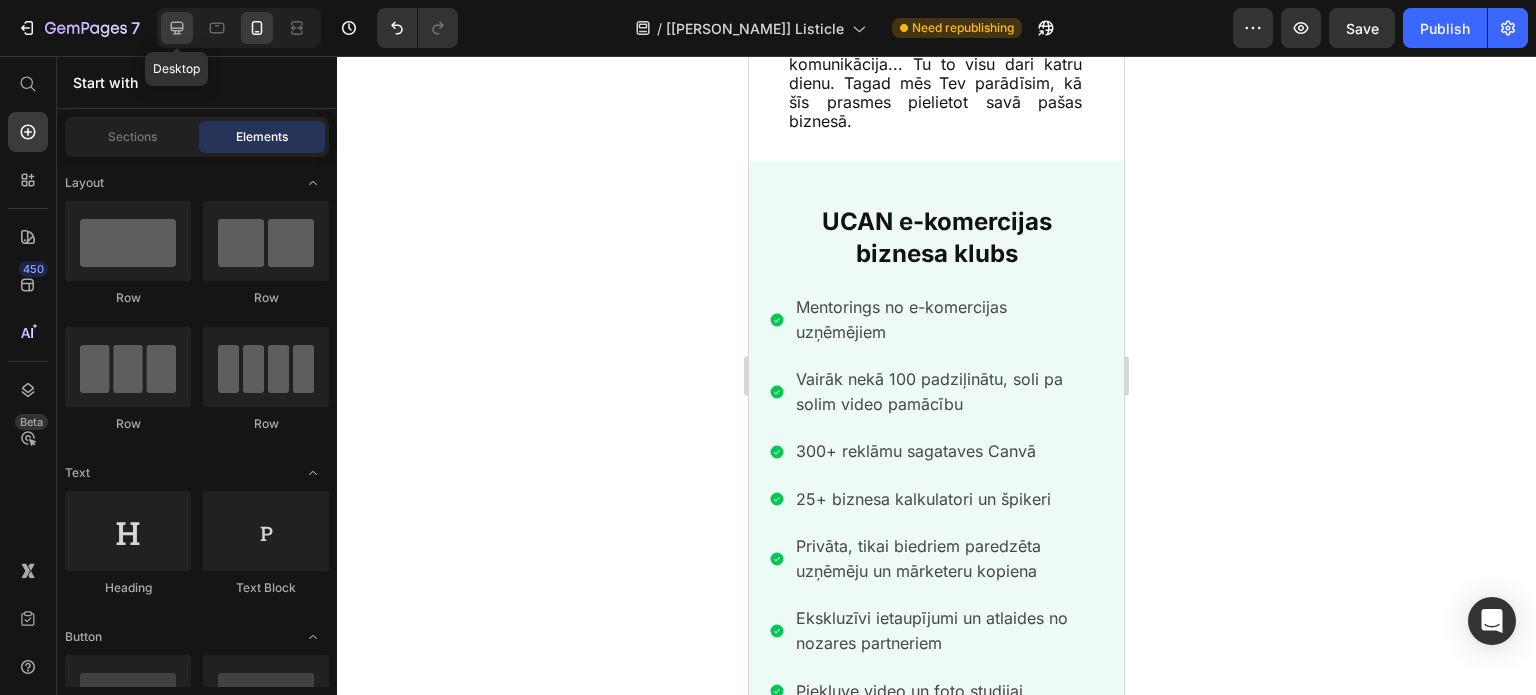click 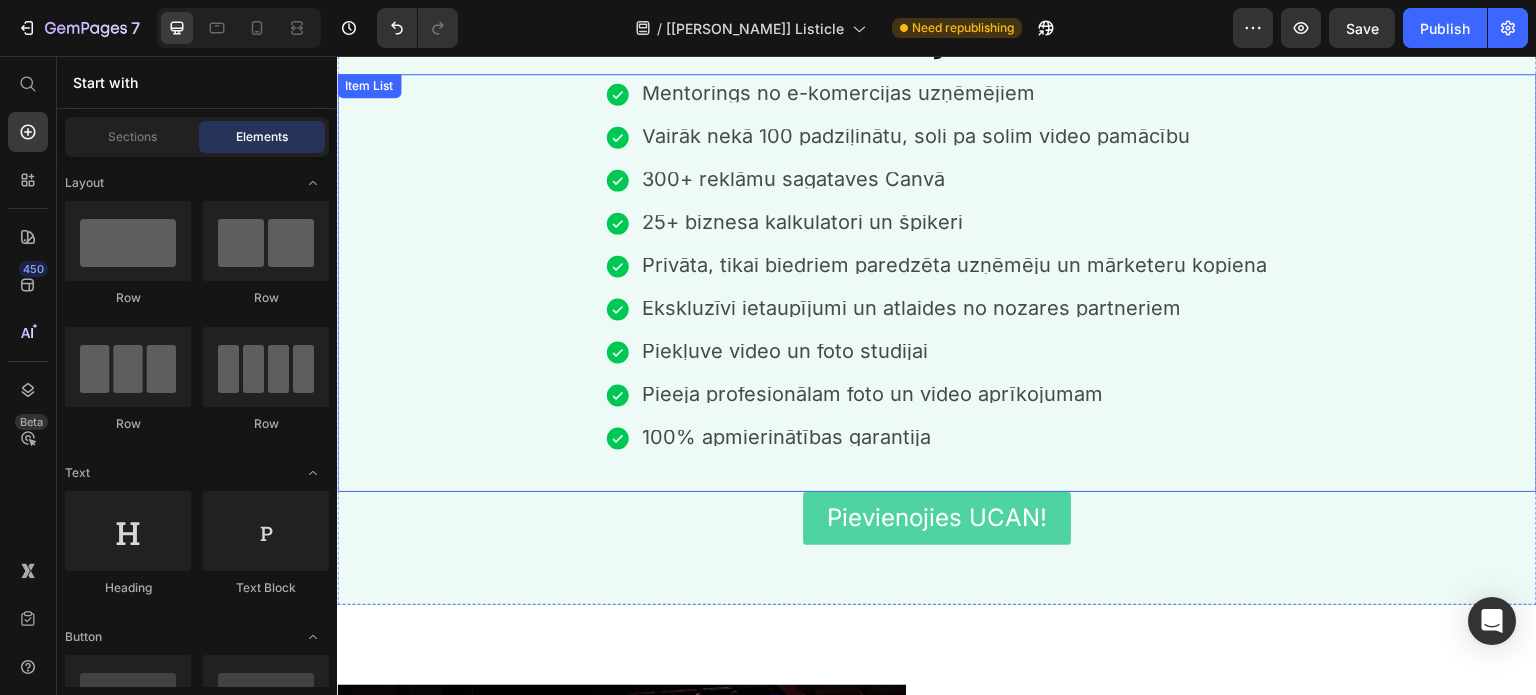 scroll, scrollTop: 3710, scrollLeft: 0, axis: vertical 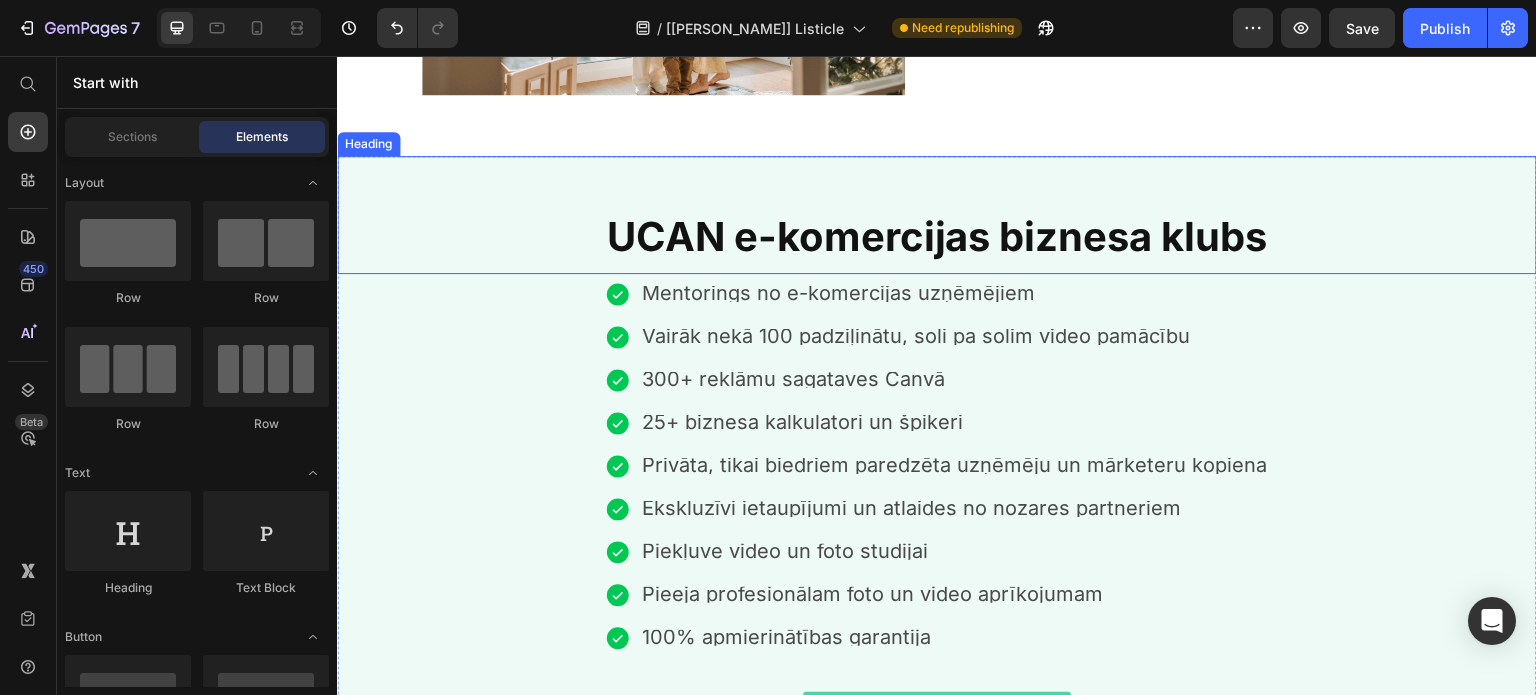 click on "UCAN e-komercijas biznesa klubs" at bounding box center (937, 236) 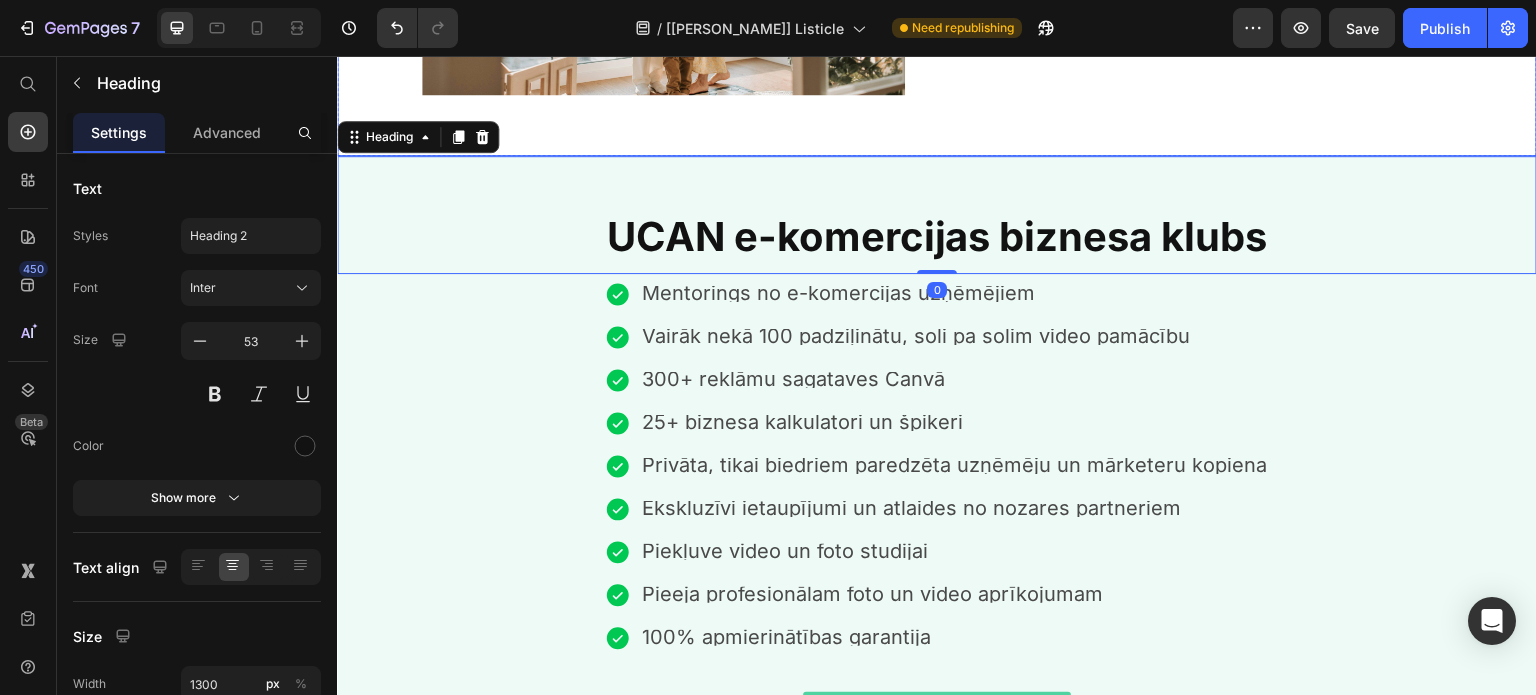 click on "7.   Tu jau vadi mini uzņēmumu  –  savu ģimeni!  Heading 7.   Tu jau vadi mini uzņēmumu  –   savu ģimeni!  Heading Budžeta plānošana, loģistika, grafiki, komunikācija... Tu to visu dari katru dienu. Tagad mēs Tev parādīsim, kā šīs prasmes pielietot savā pašas biznesā. Text Block Budžeta plānošana, loģistika, grafiki, komunikācija... Tu to visu dari katru dienu. Tagad mēs Tev parādīsim, kā šīs prasmes pielietot savā pašas biznesā. Text Block" at bounding box center [1210, -66] 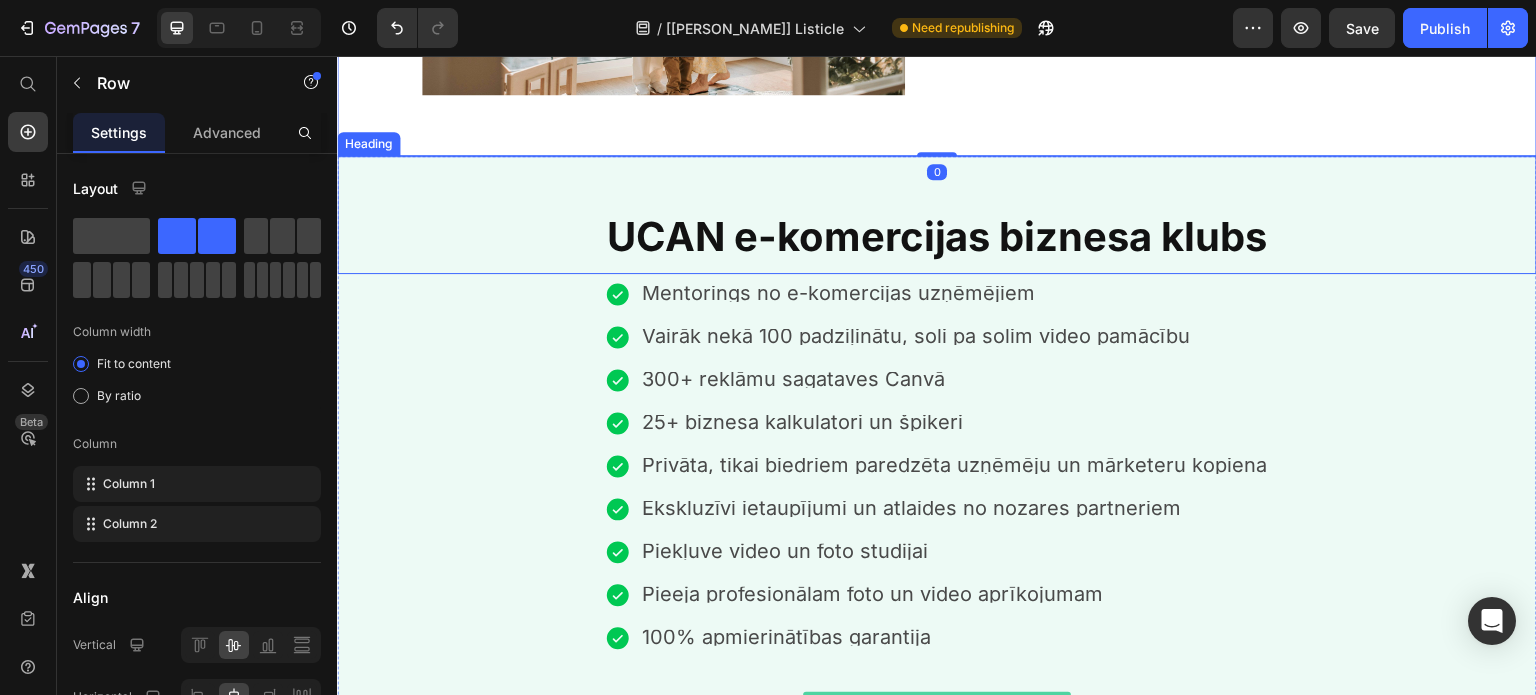 click on "UCAN e-komercijas biznesa klubs" at bounding box center (937, 236) 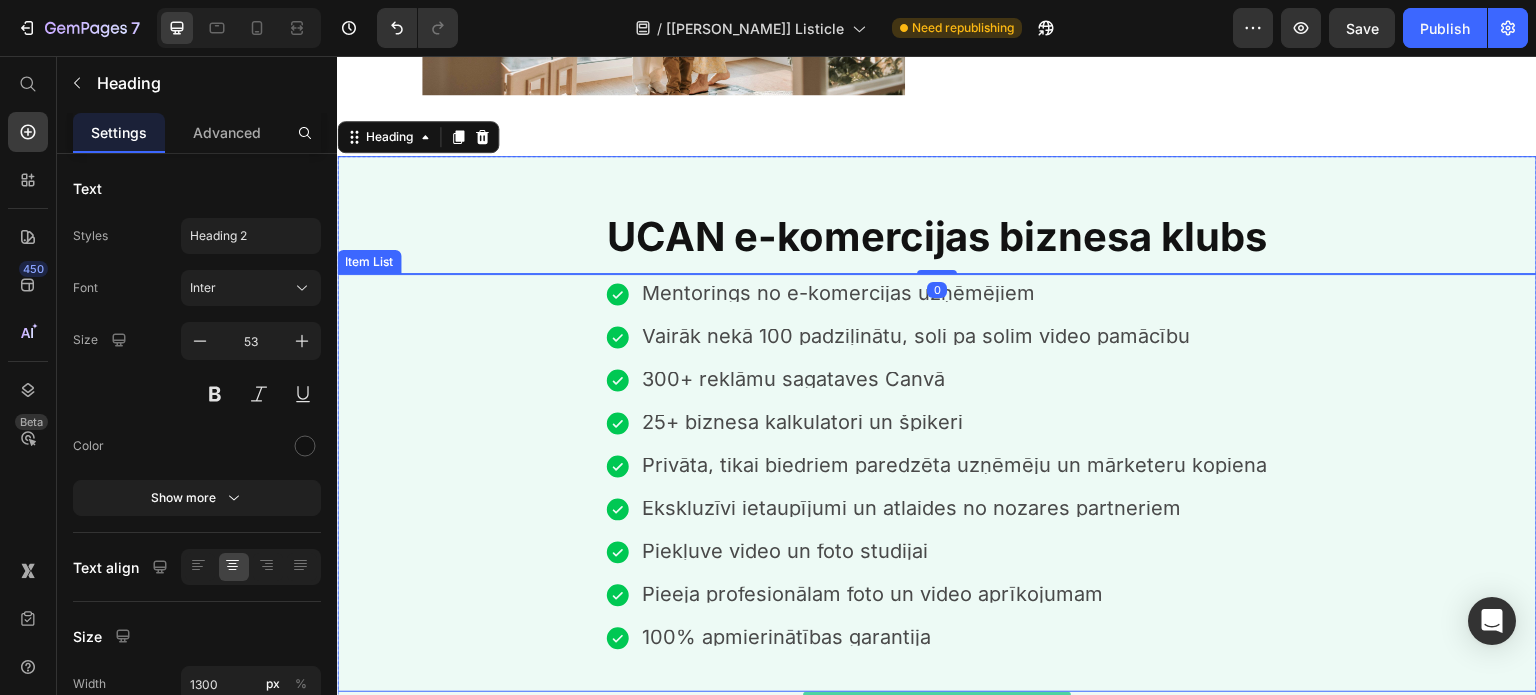 click on "Mentorings no e-komercijas uzņēmējiem Vairāk nekā 100 padziļinātu, soli pa solim video pamācību 300+ reklāmu sagataves Canvā 25+ biznesa kalkulatori un špikeri Privāta, tikai biedriem paredzēta uzņēmēju un mārketeru kopiena Ekskluzīvi ietaupījumi un atlaides no nozares partneriem Piekļuve video un foto studijai Pieeja profesionālam foto un video aprīkojumam 100% apmierinātības garantija" at bounding box center [937, 483] 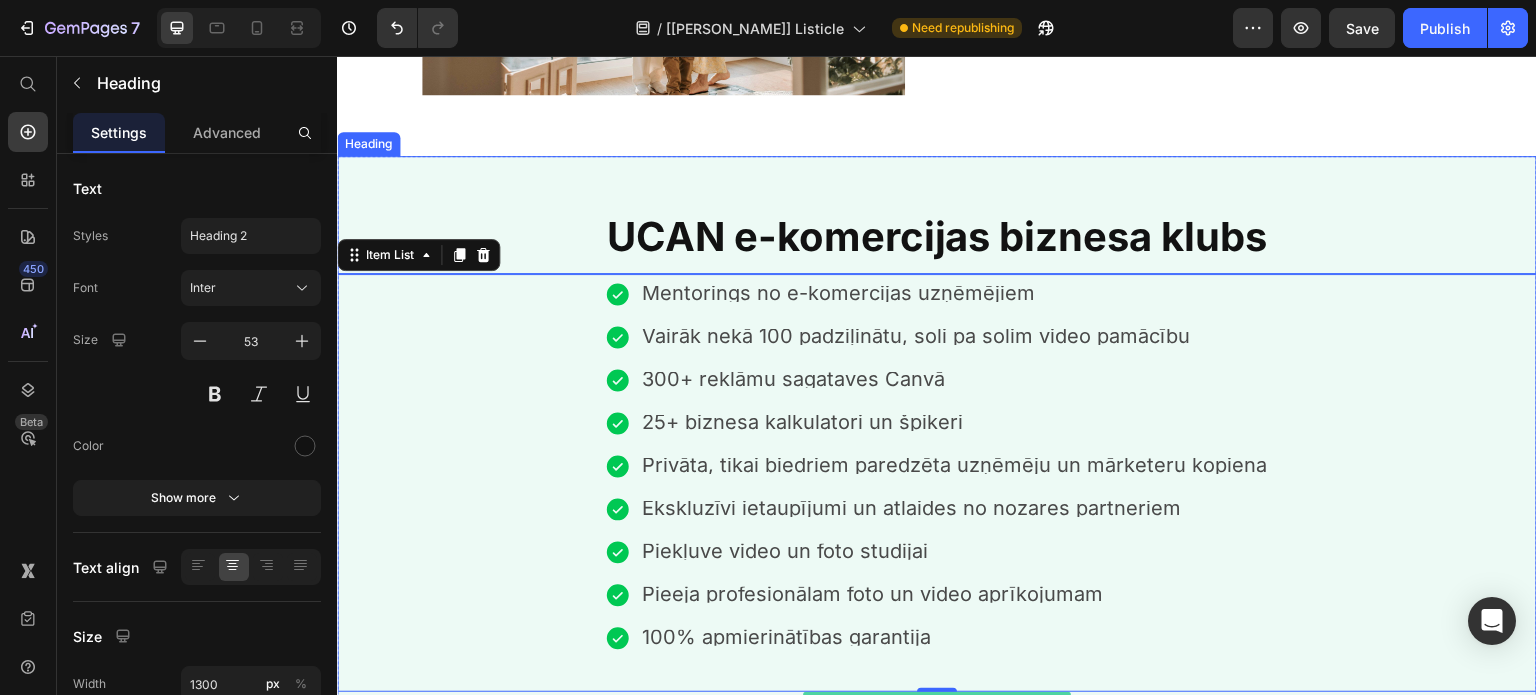 click on "UCAN e-komercijas biznesa klubs" at bounding box center (937, 236) 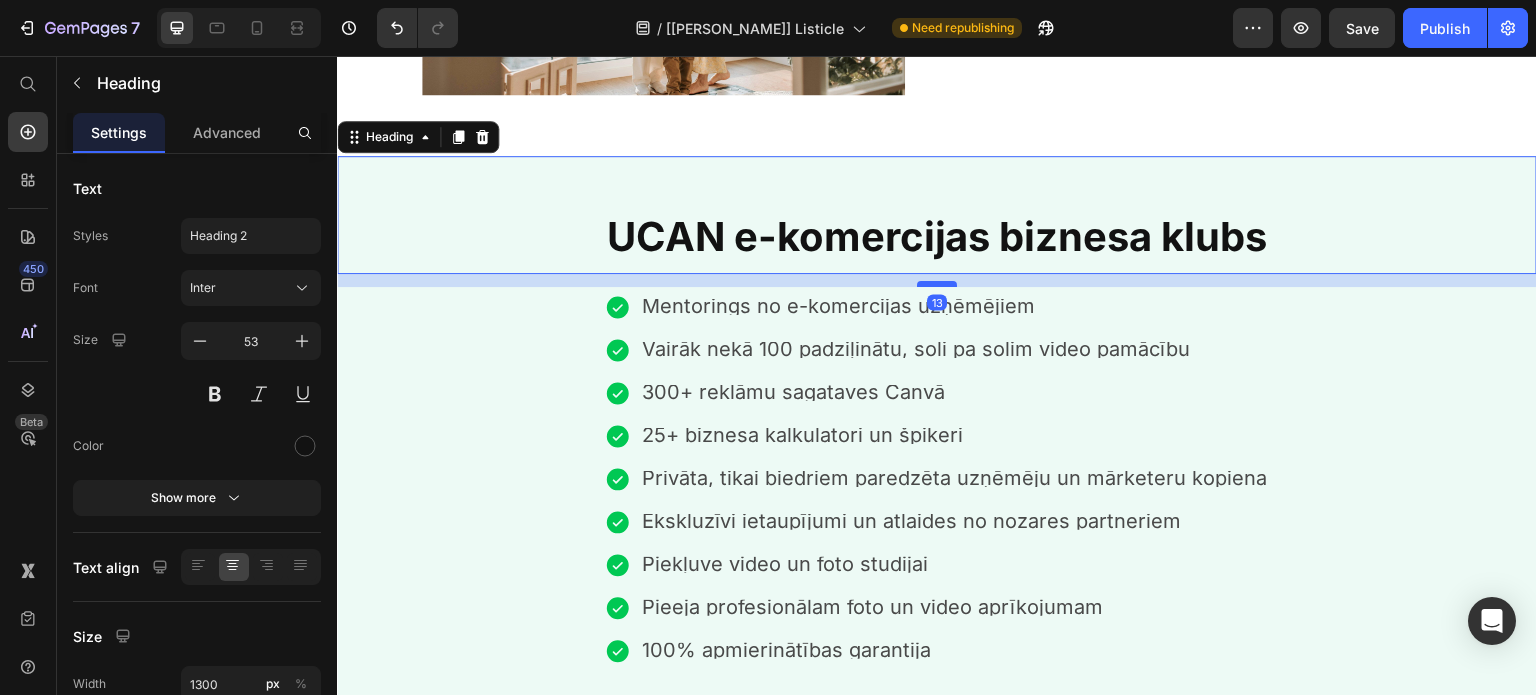 drag, startPoint x: 936, startPoint y: 269, endPoint x: 936, endPoint y: 282, distance: 13 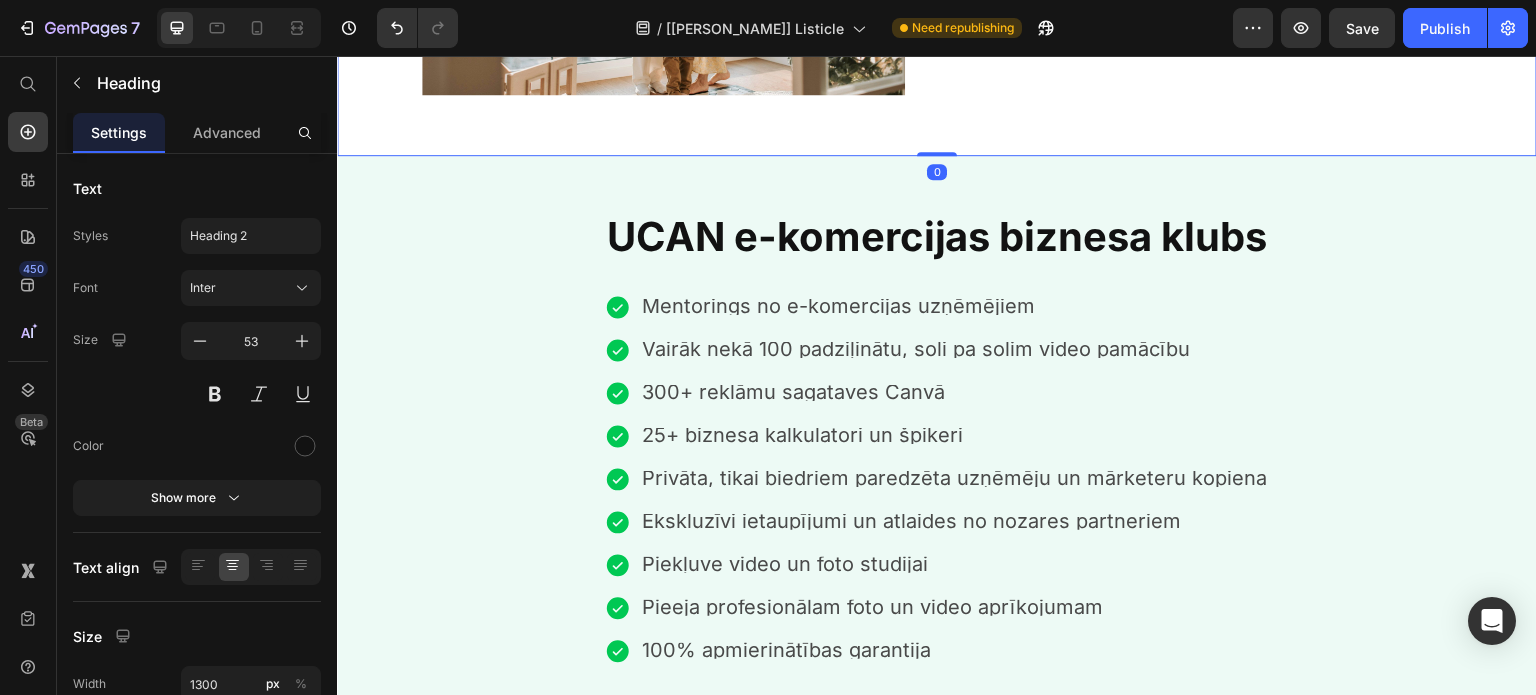 click on "Image 7.   Tu jau vadi mini uzņēmumu  –  savu ģimeni!  Heading 7.   Tu jau vadi mini uzņēmumu  –   savu ģimeni!  Heading Budžeta plānošana, loģistika, grafiki, komunikācija... Tu to visu dari katru dienu. Tagad mēs Tev parādīsim, kā šīs prasmes pielietot savā pašas biznesā. Text Block Budžeta plānošana, loģistika, grafiki, komunikācija... Tu to visu dari katru dienu. Tagad mēs Tev parādīsim, kā šīs prasmes pielietot savā pašas biznesā. Text Block Row   0" at bounding box center (937, -66) 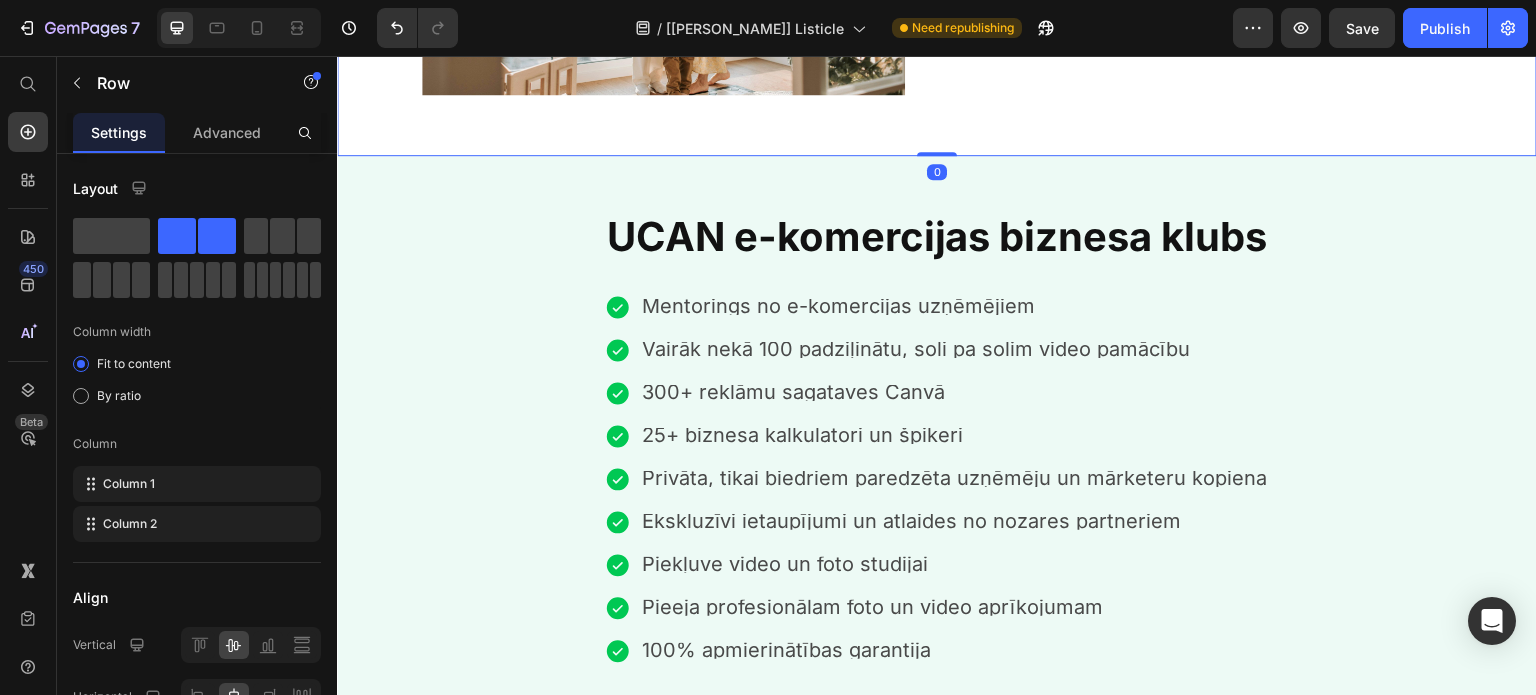 click on "7.   Tu jau vadi mini uzņēmumu  –  savu ģimeni!  Heading 7.   Tu jau vadi mini uzņēmumu  –   savu ģimeni!  Heading Budžeta plānošana, loģistika, grafiki, komunikācija... Tu to visu dari katru dienu. Tagad mēs Tev parādīsim, kā šīs prasmes pielietot savā pašas biznesā. Text Block Budžeta plānošana, loģistika, grafiki, komunikācija... Tu to visu dari katru dienu. Tagad mēs Tev parādīsim, kā šīs prasmes pielietot savā pašas biznesā. Text Block" at bounding box center (1210, -66) 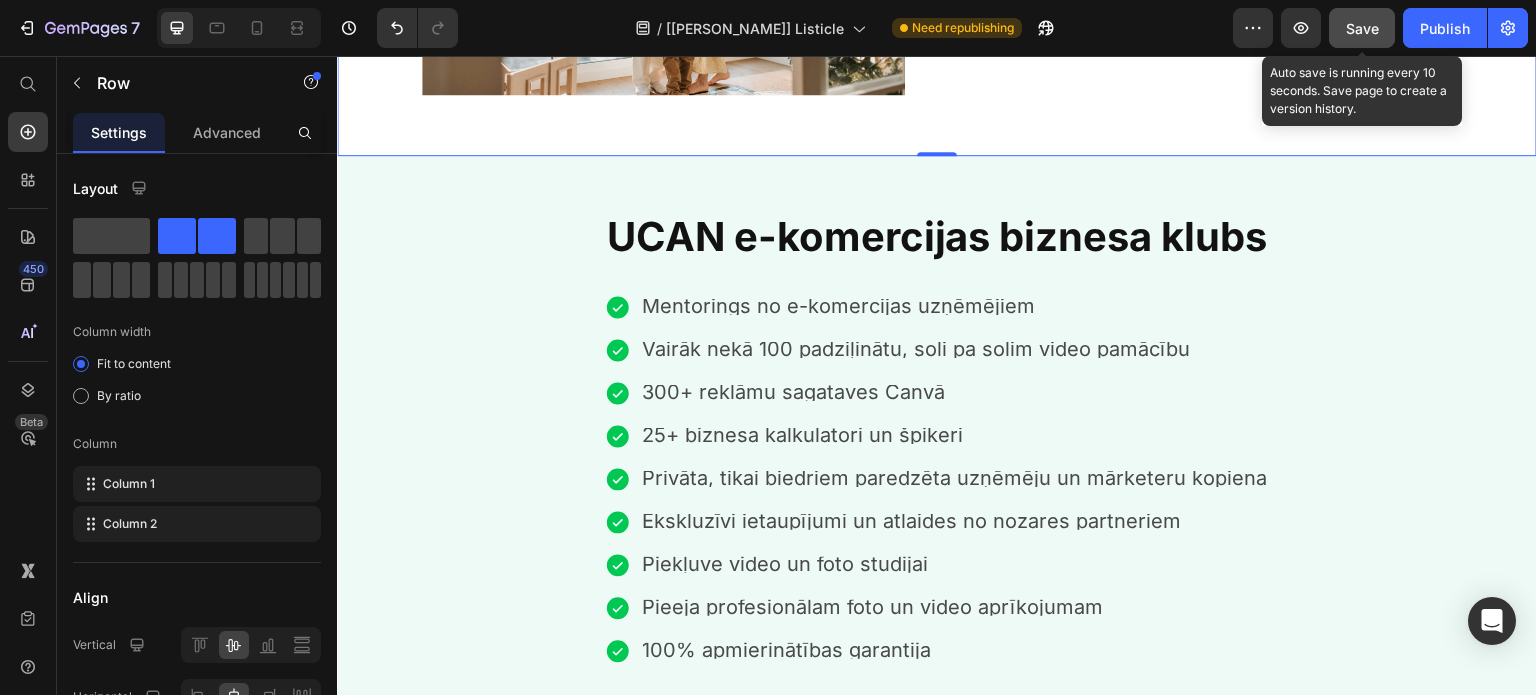 click on "Save" at bounding box center (1362, 28) 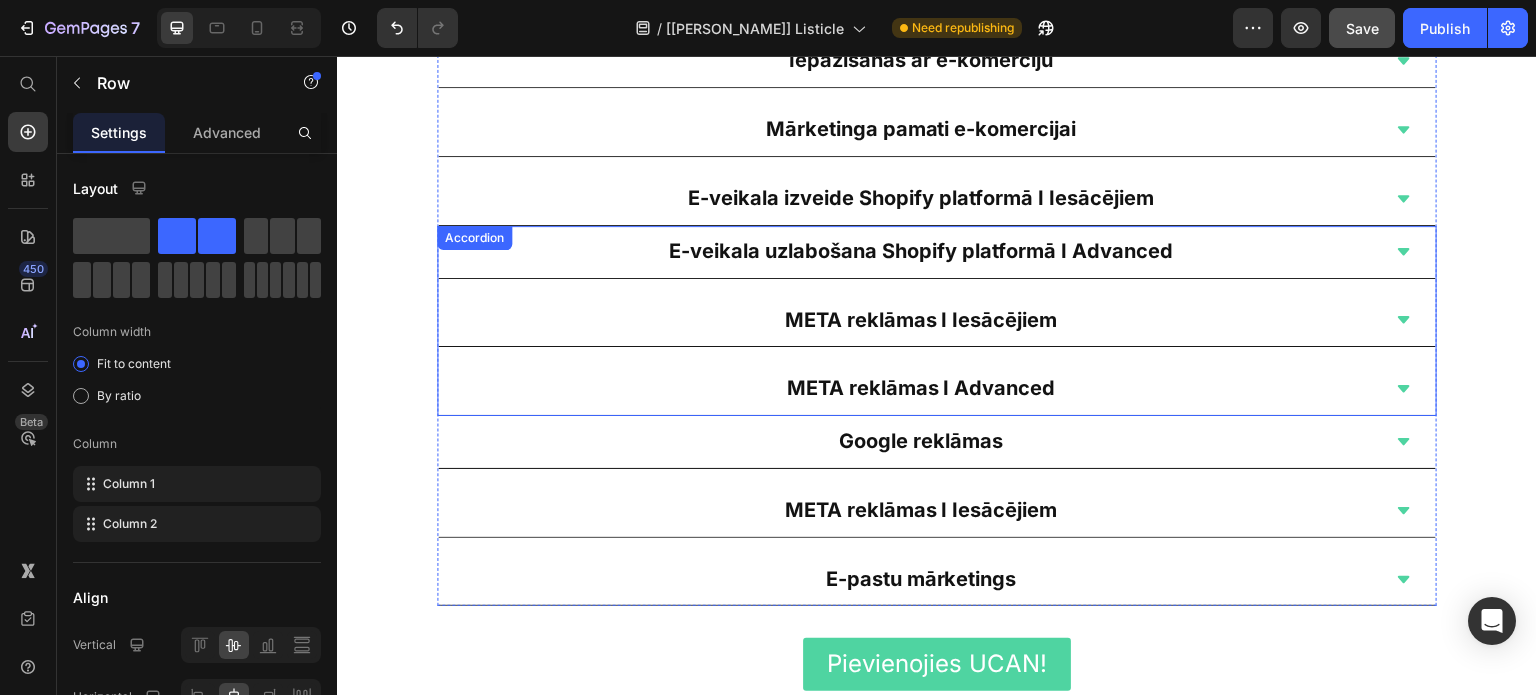 scroll, scrollTop: 6210, scrollLeft: 0, axis: vertical 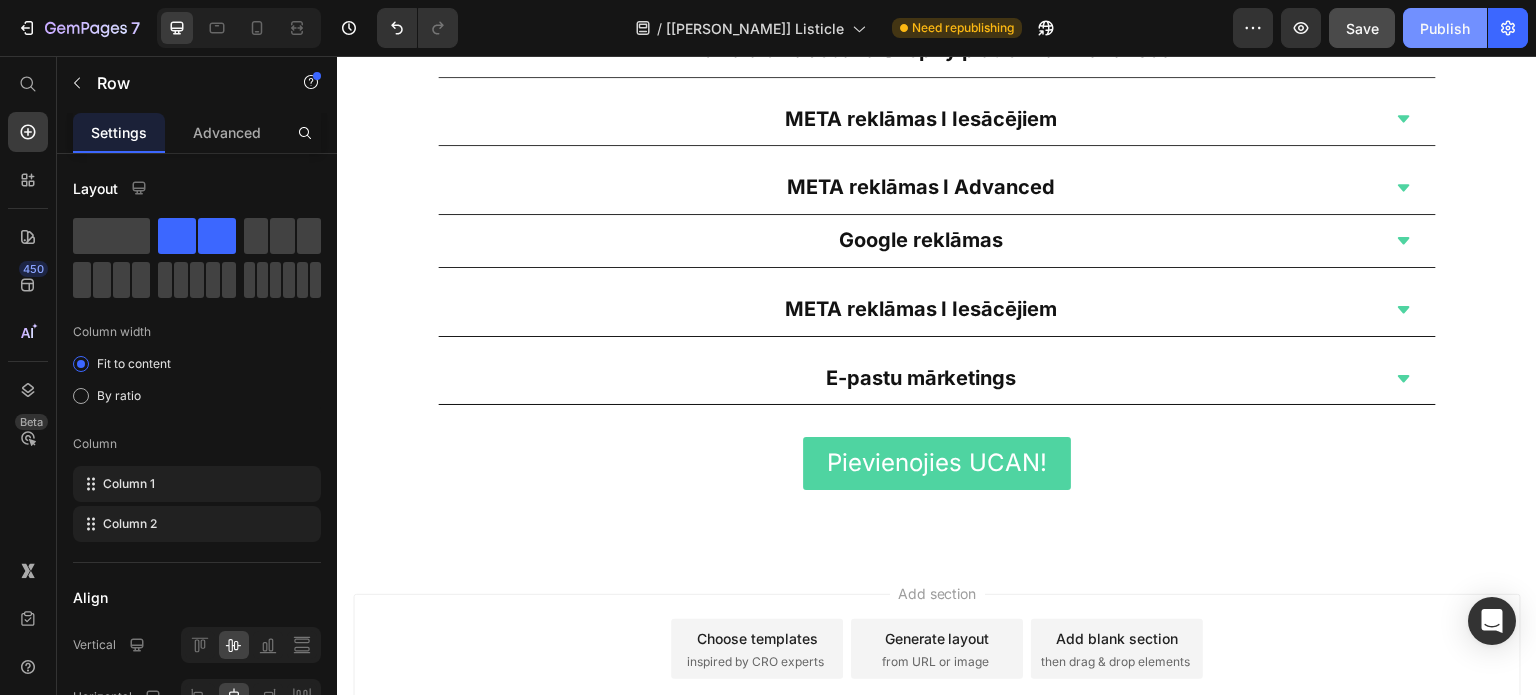 click on "Publish" at bounding box center (1445, 28) 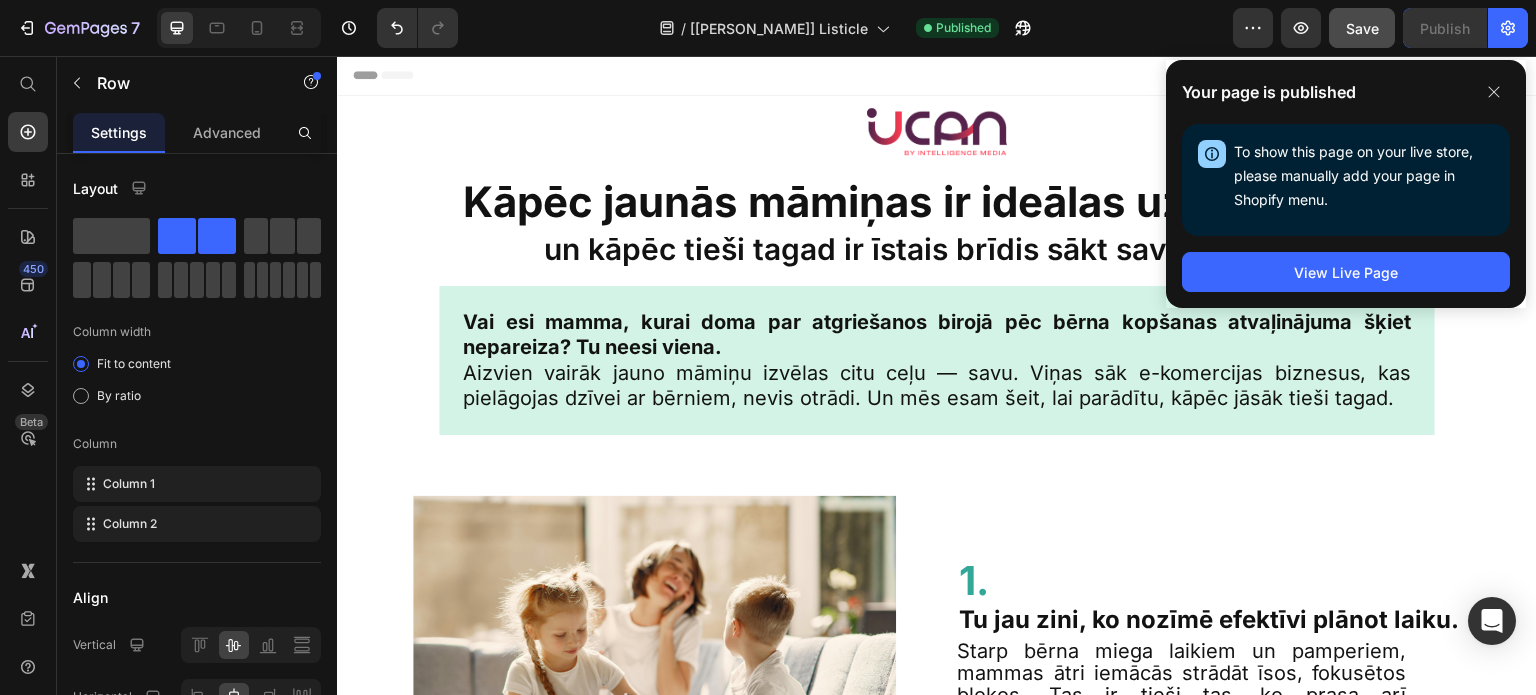 scroll, scrollTop: 0, scrollLeft: 0, axis: both 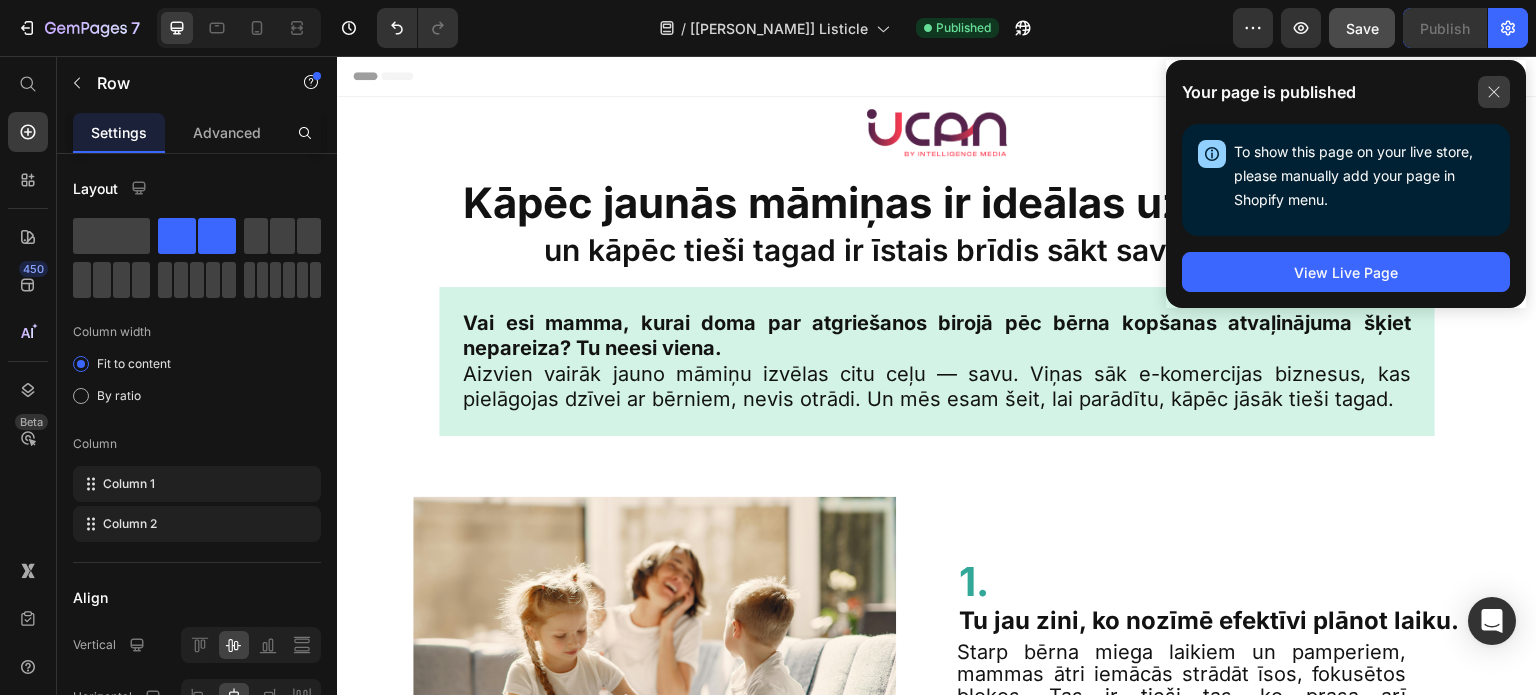 click 